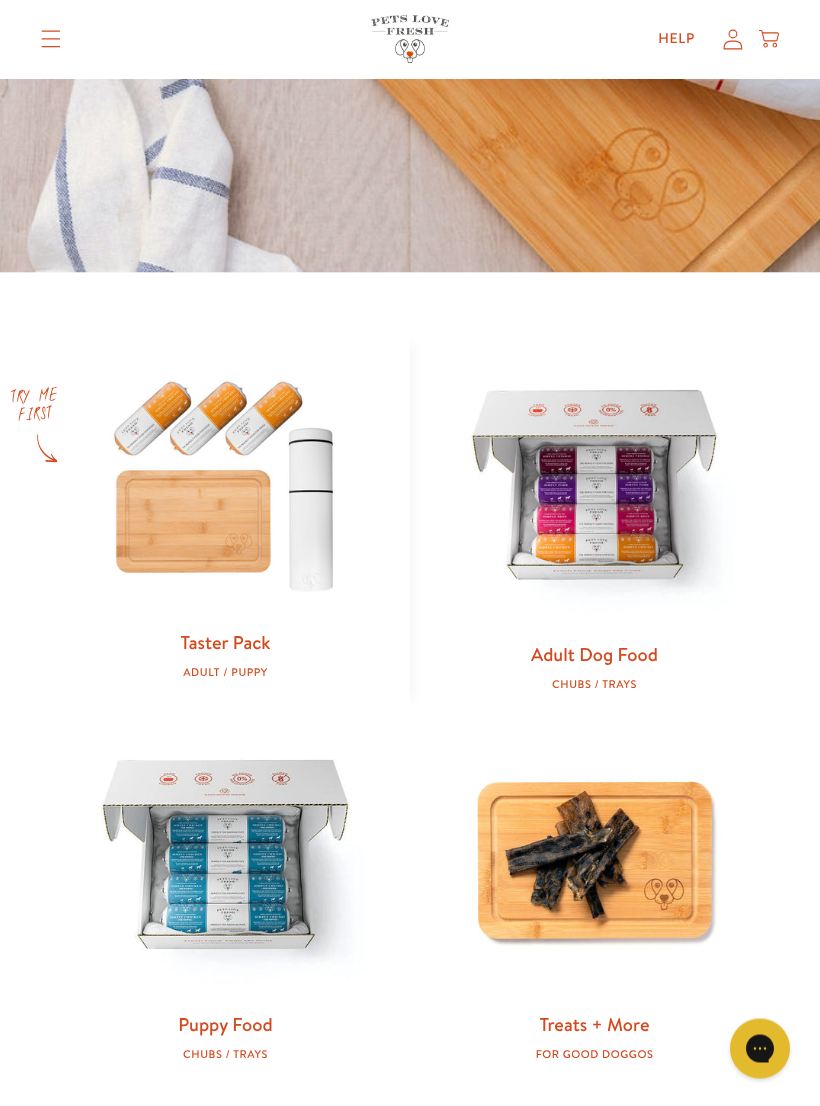 scroll, scrollTop: 589, scrollLeft: 0, axis: vertical 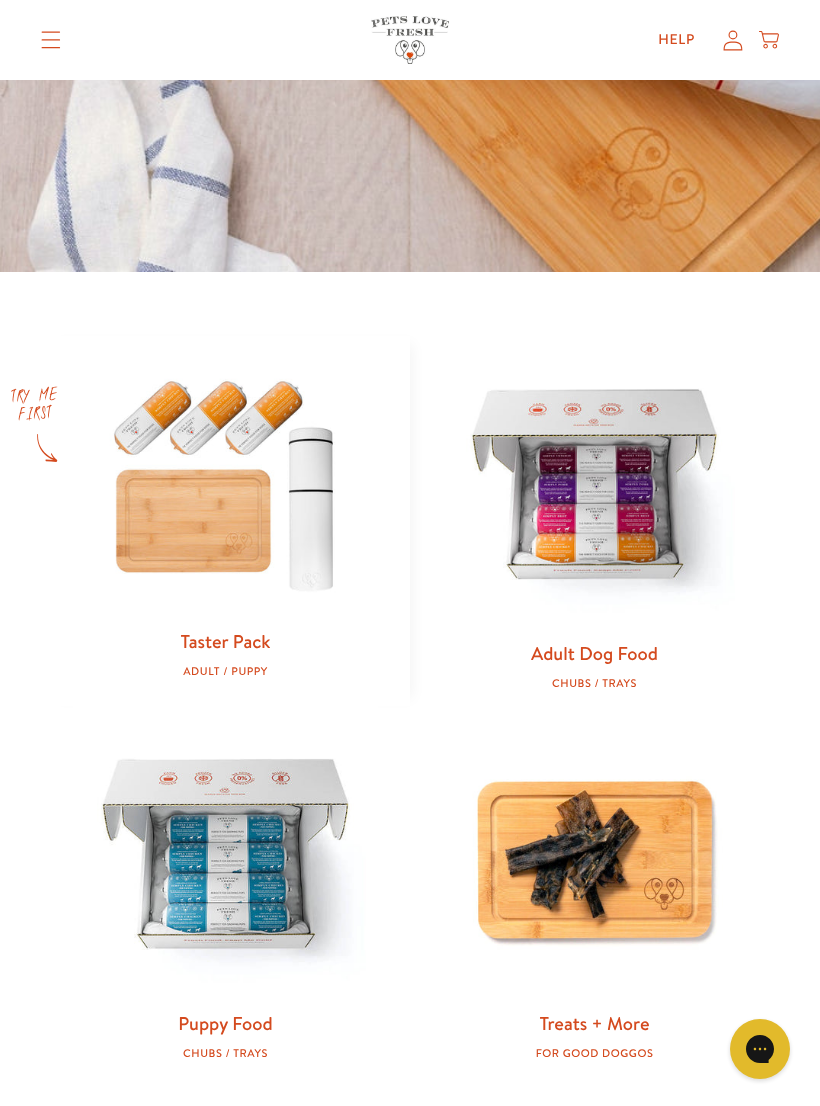 click at bounding box center (594, 488) 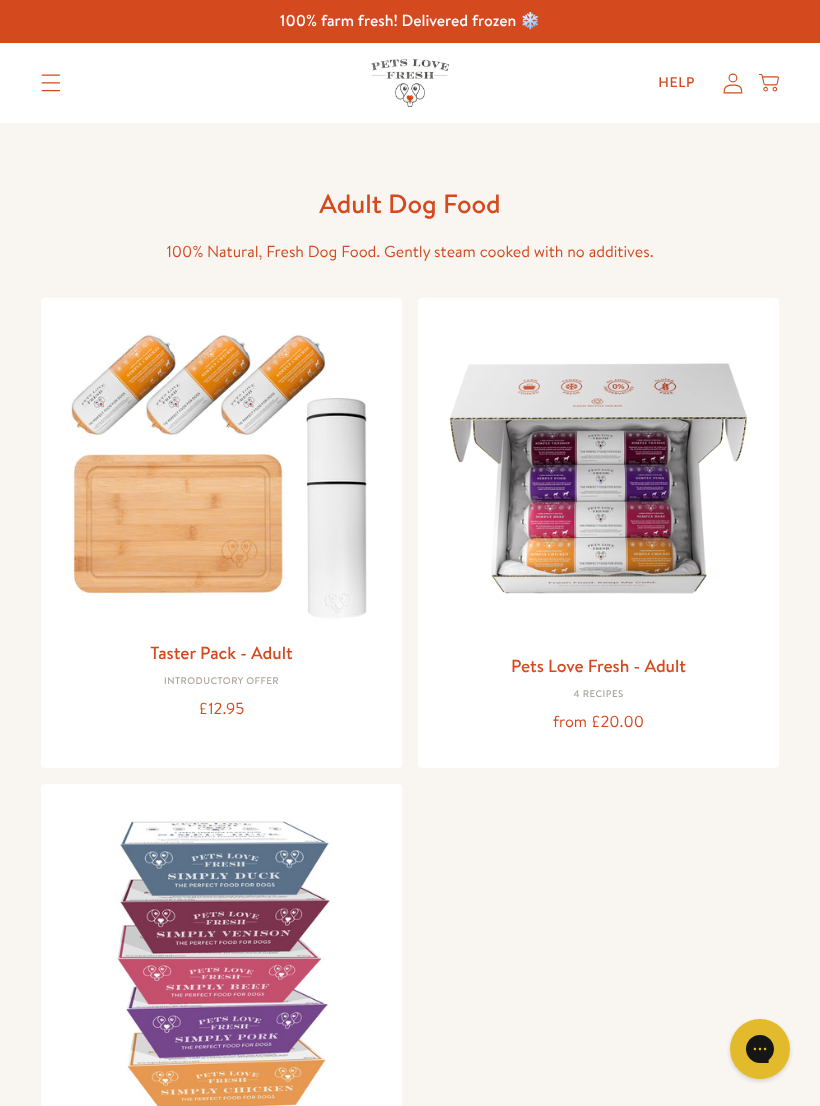 scroll, scrollTop: 7, scrollLeft: 0, axis: vertical 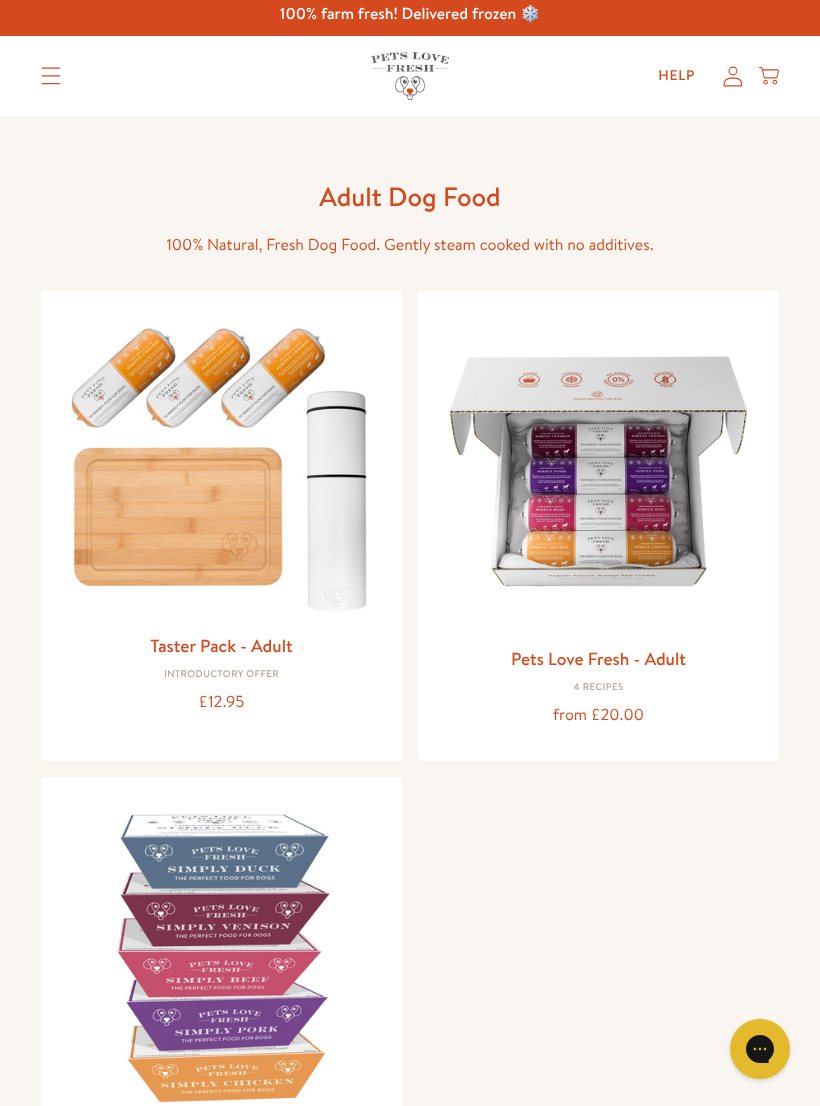 click at bounding box center [598, 471] 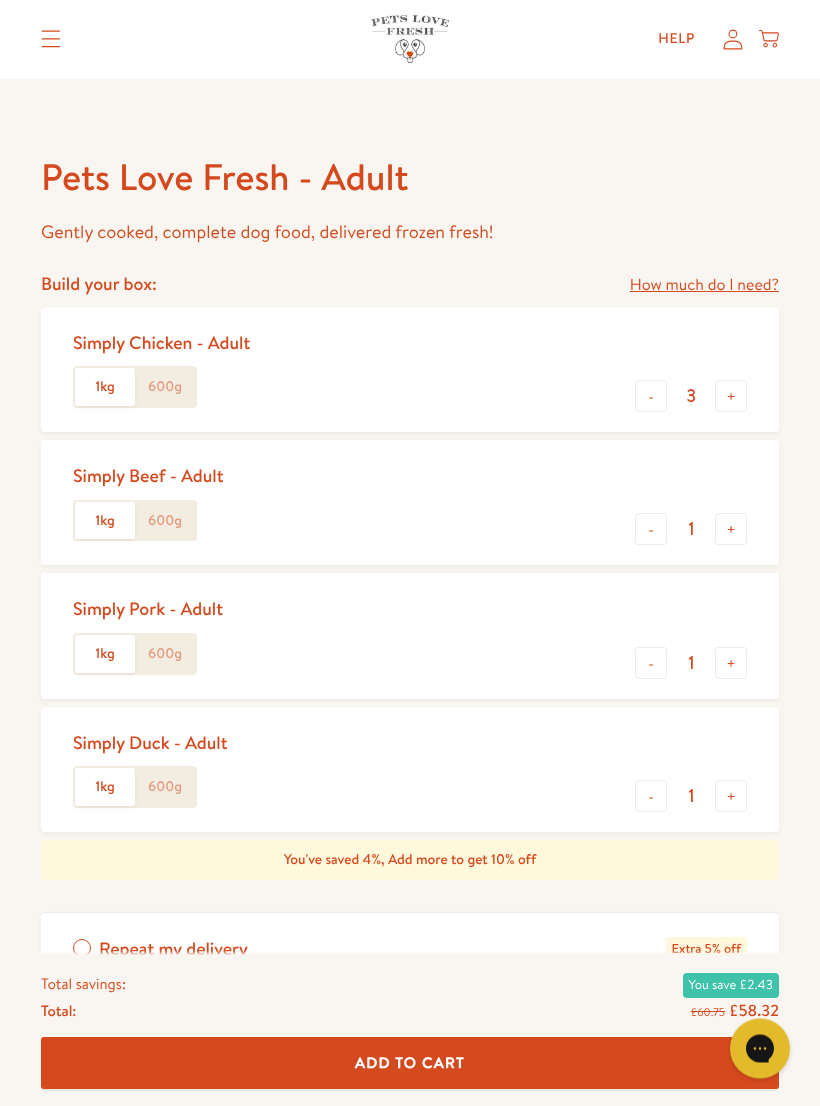scroll, scrollTop: 708, scrollLeft: 0, axis: vertical 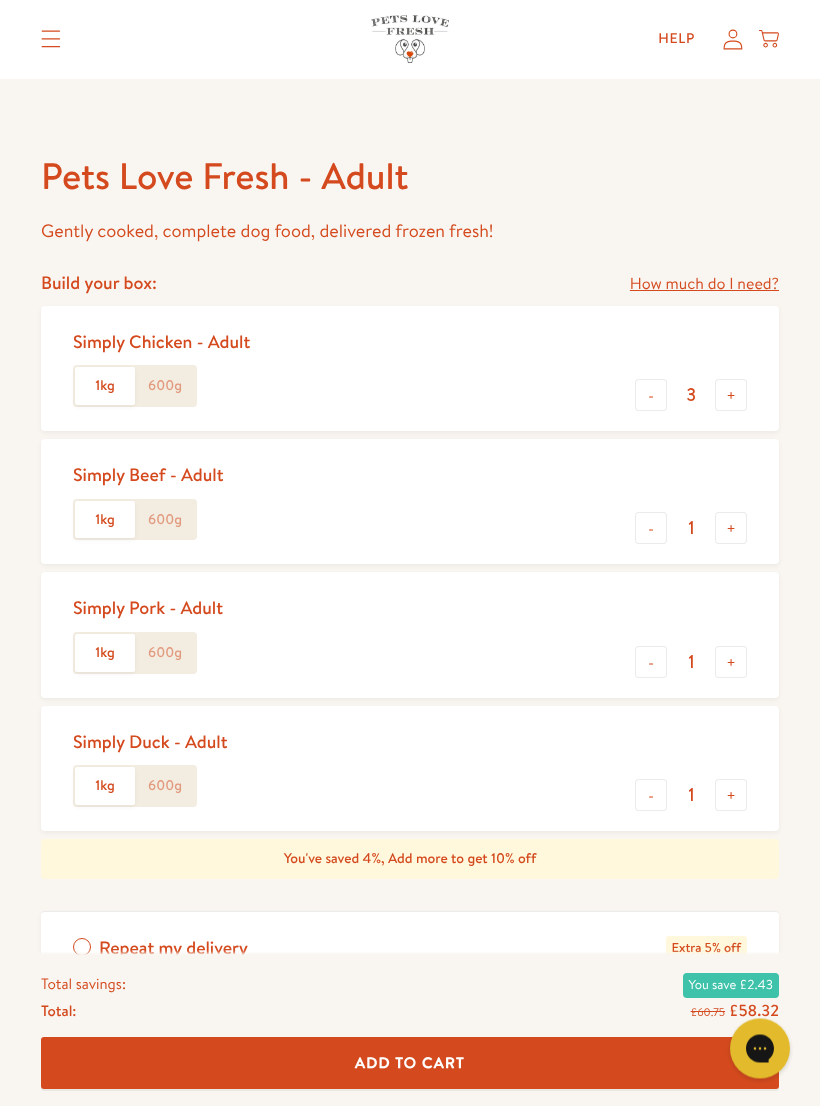 click on "-" at bounding box center [651, 663] 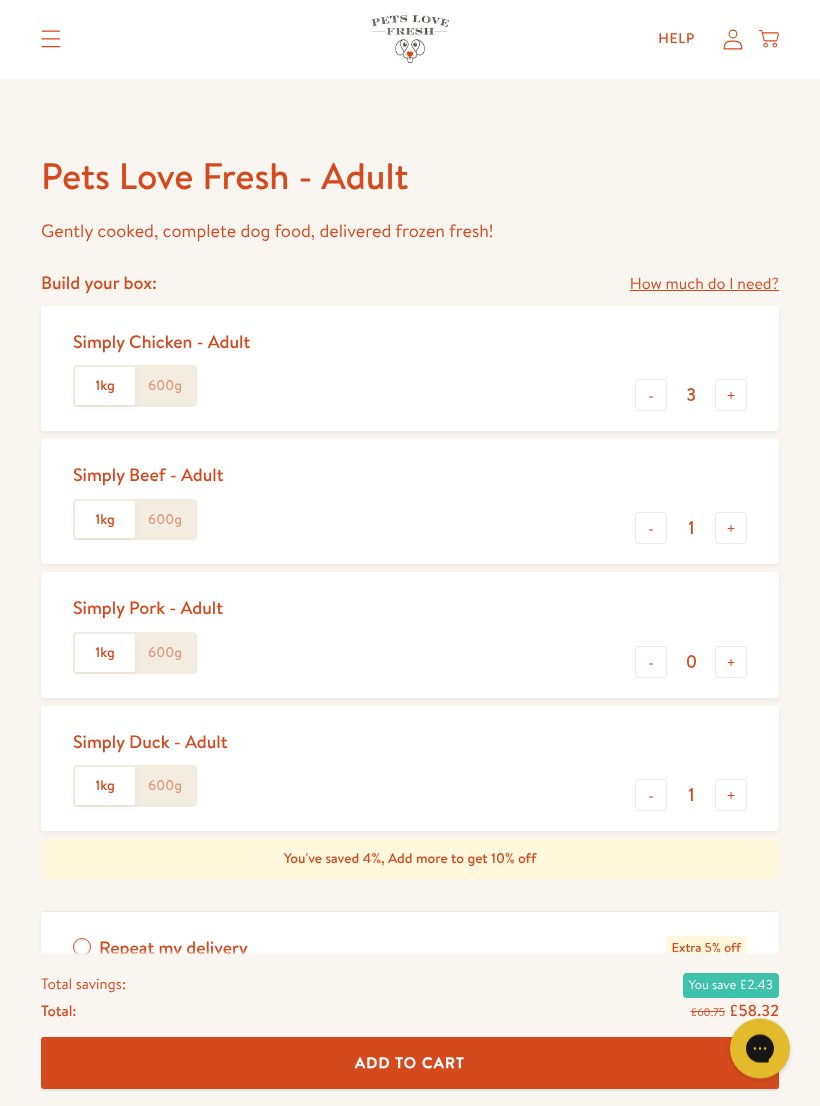 scroll, scrollTop: 709, scrollLeft: 0, axis: vertical 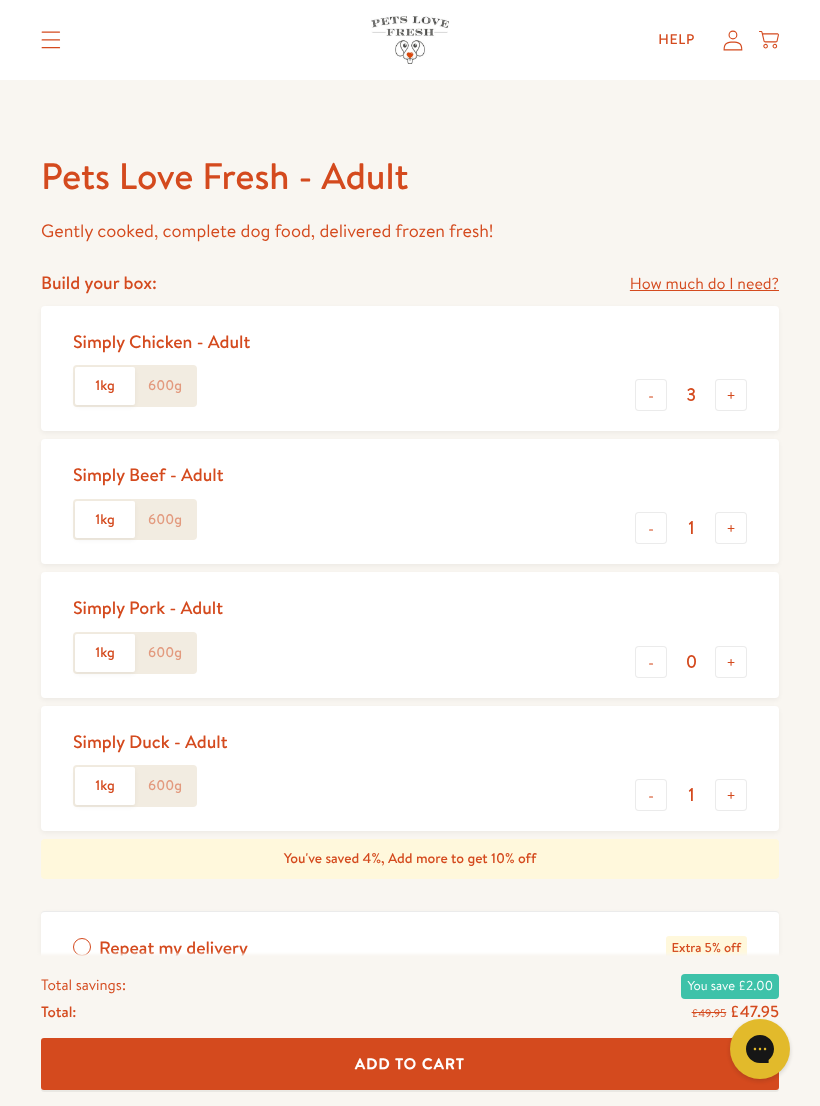 click on "-" at bounding box center [651, 795] 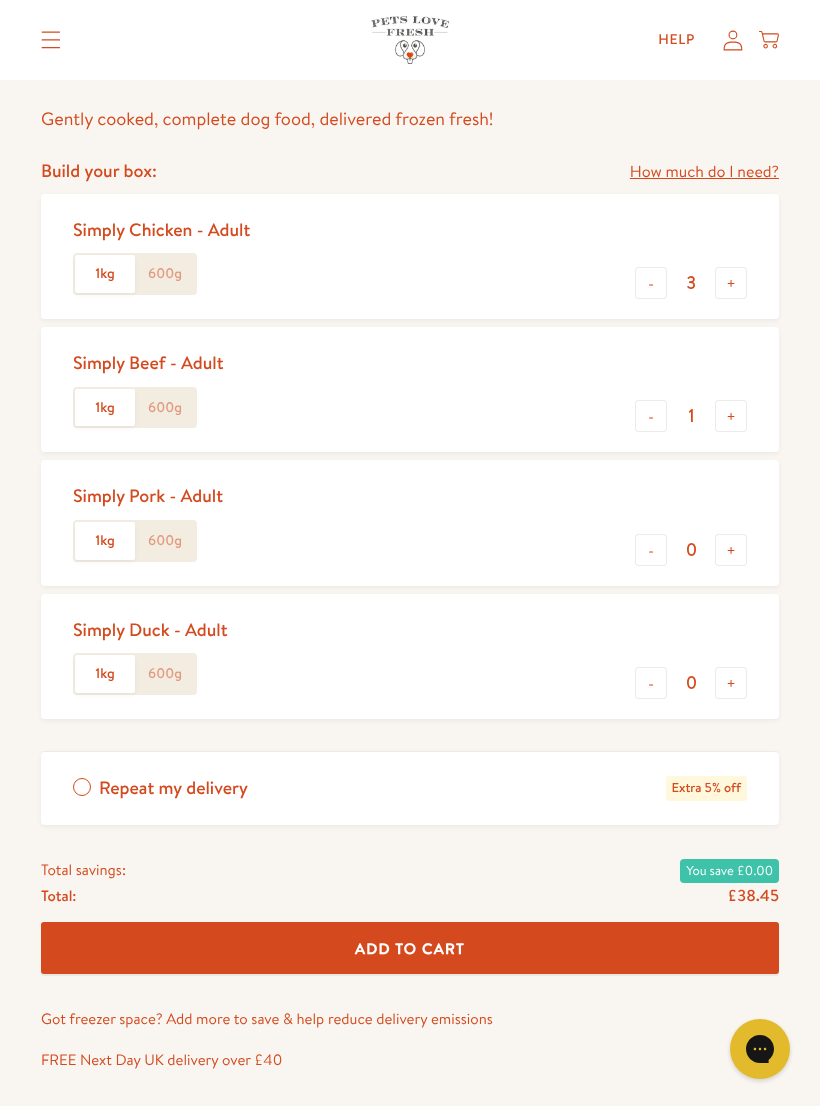 scroll, scrollTop: 825, scrollLeft: 0, axis: vertical 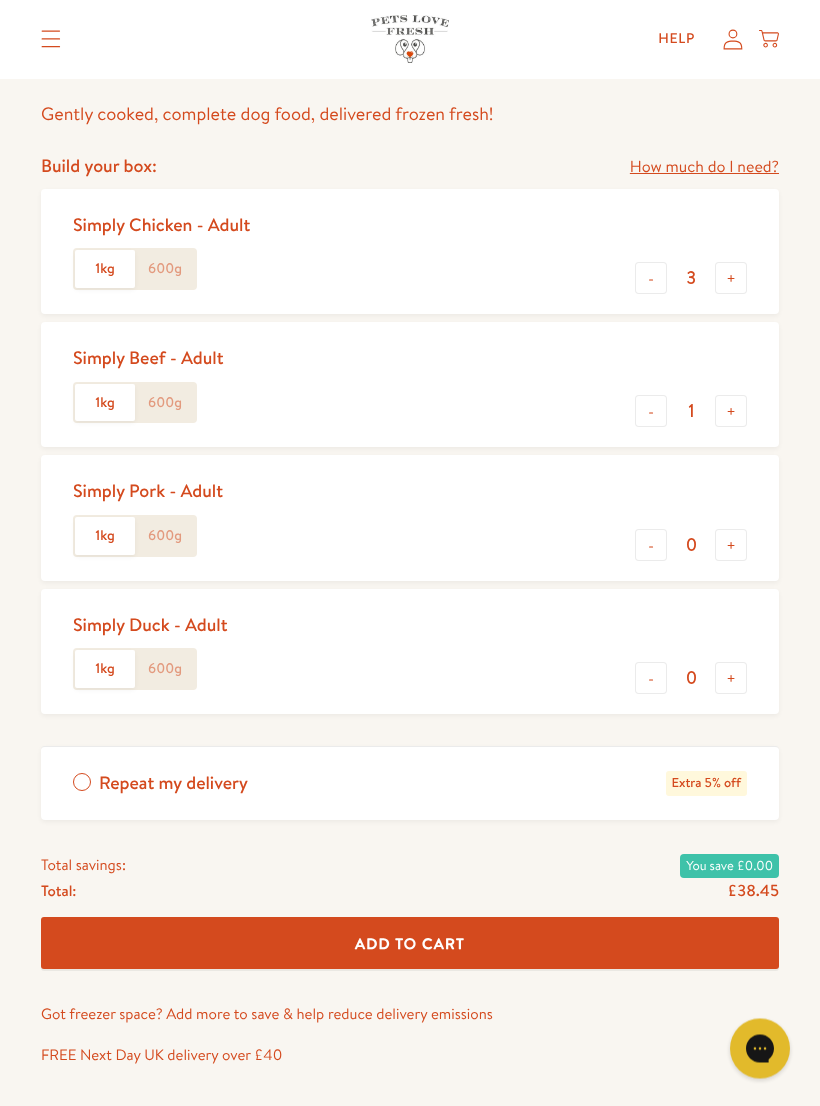 click on "Add To Cart" at bounding box center [410, 944] 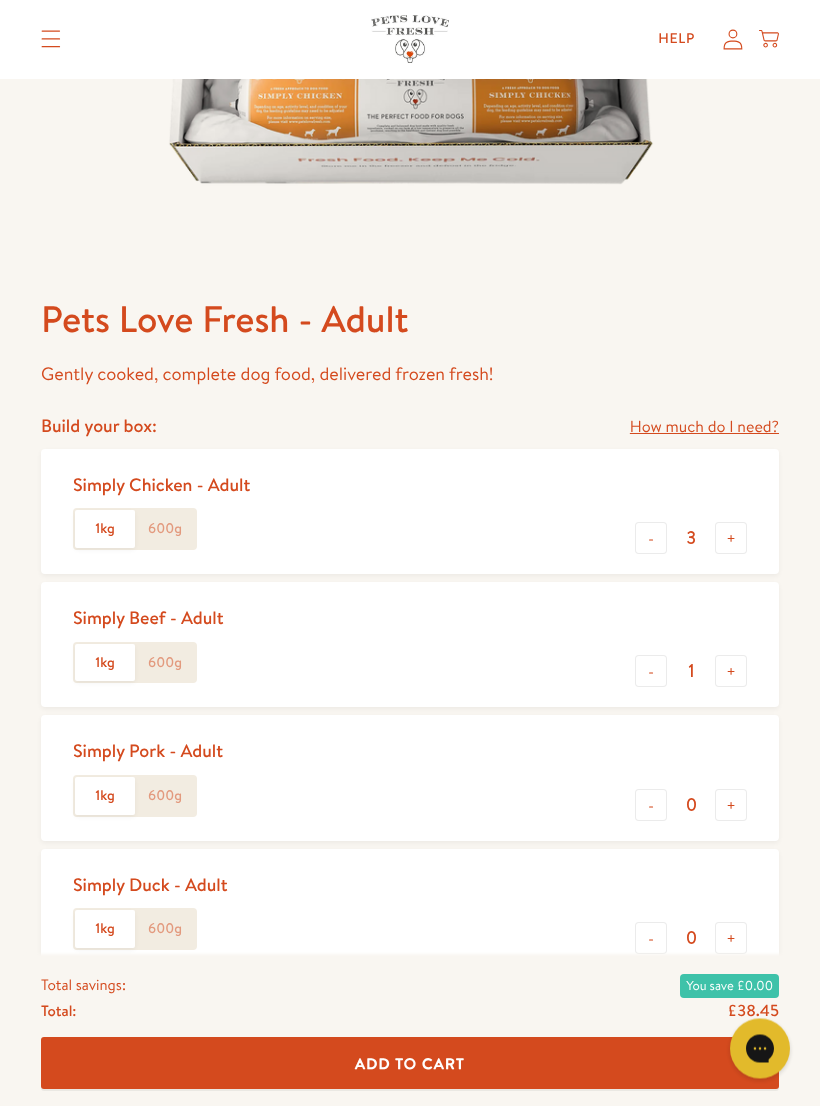 scroll, scrollTop: 562, scrollLeft: 0, axis: vertical 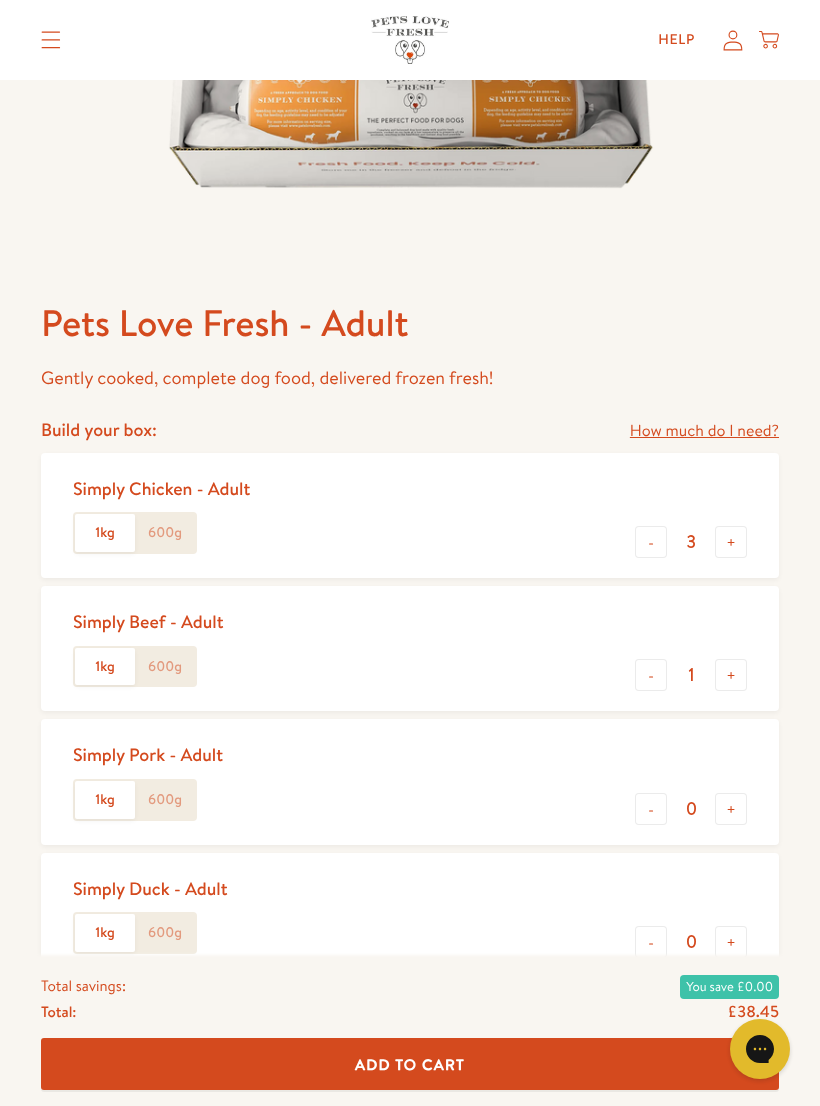 click 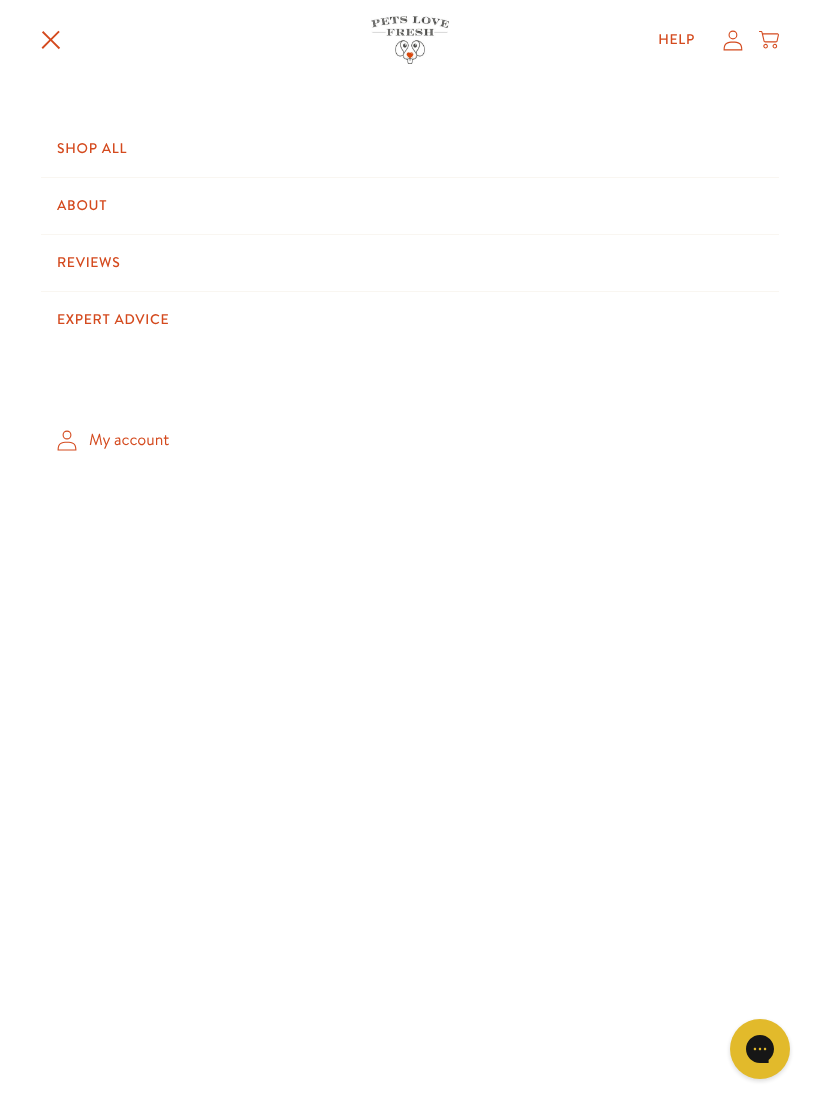 click on "Shop All" at bounding box center (410, 149) 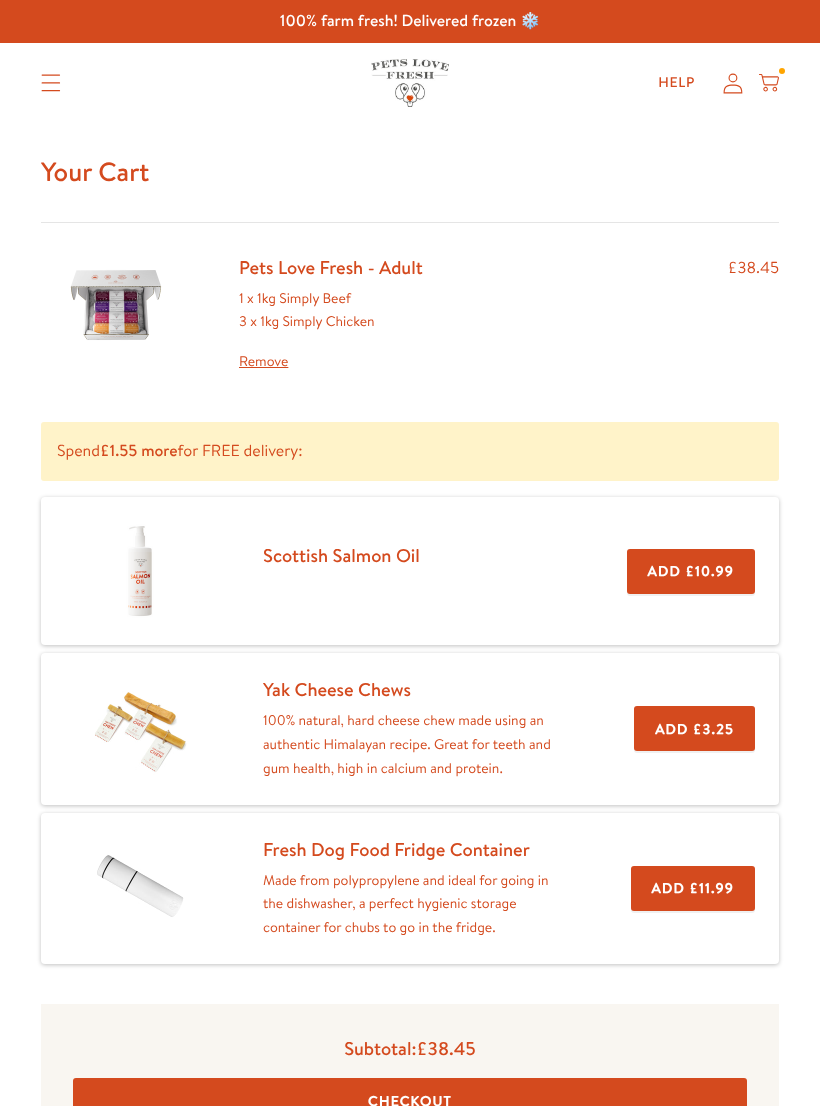 scroll, scrollTop: 0, scrollLeft: 0, axis: both 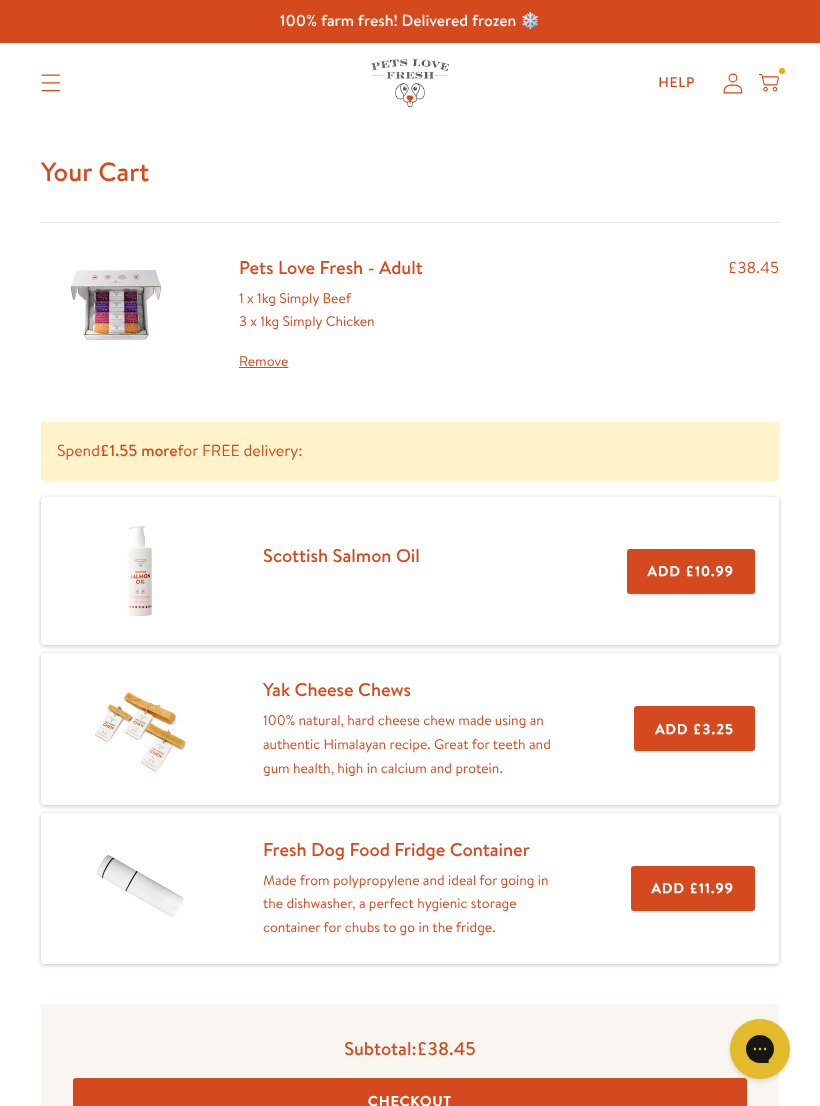 click on "Add £3.25" at bounding box center [694, 728] 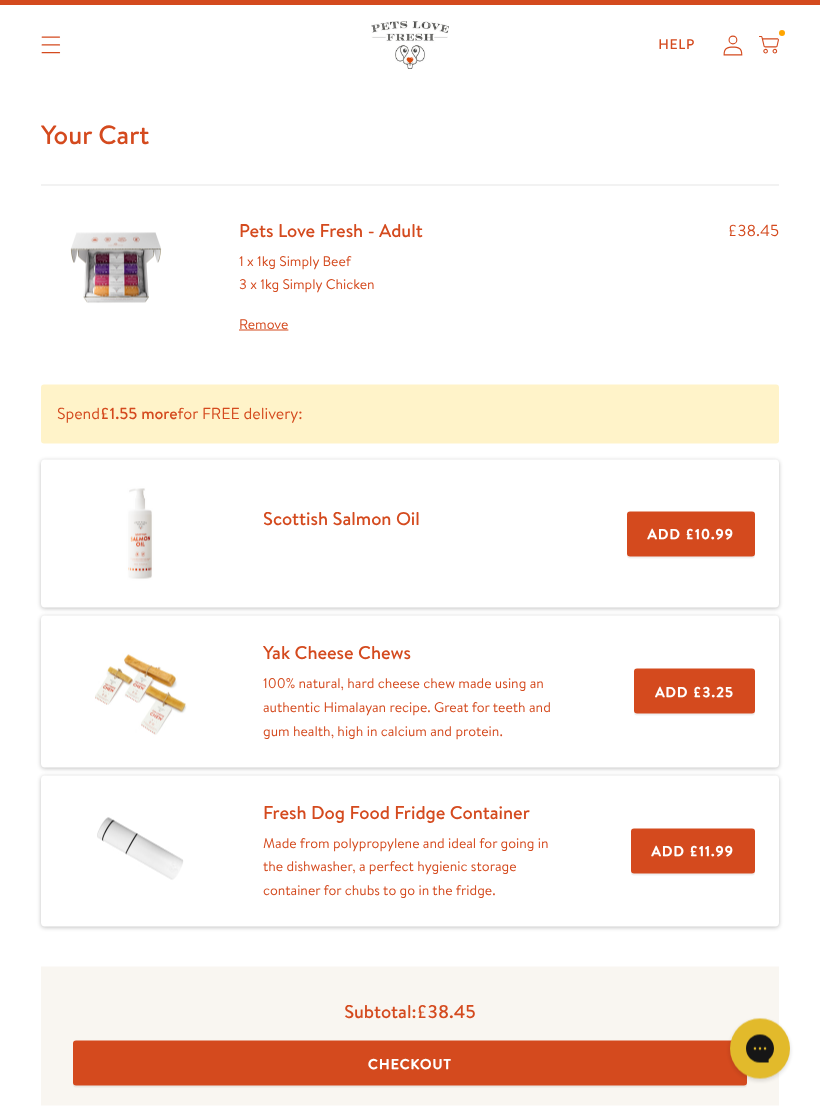 scroll, scrollTop: 0, scrollLeft: 0, axis: both 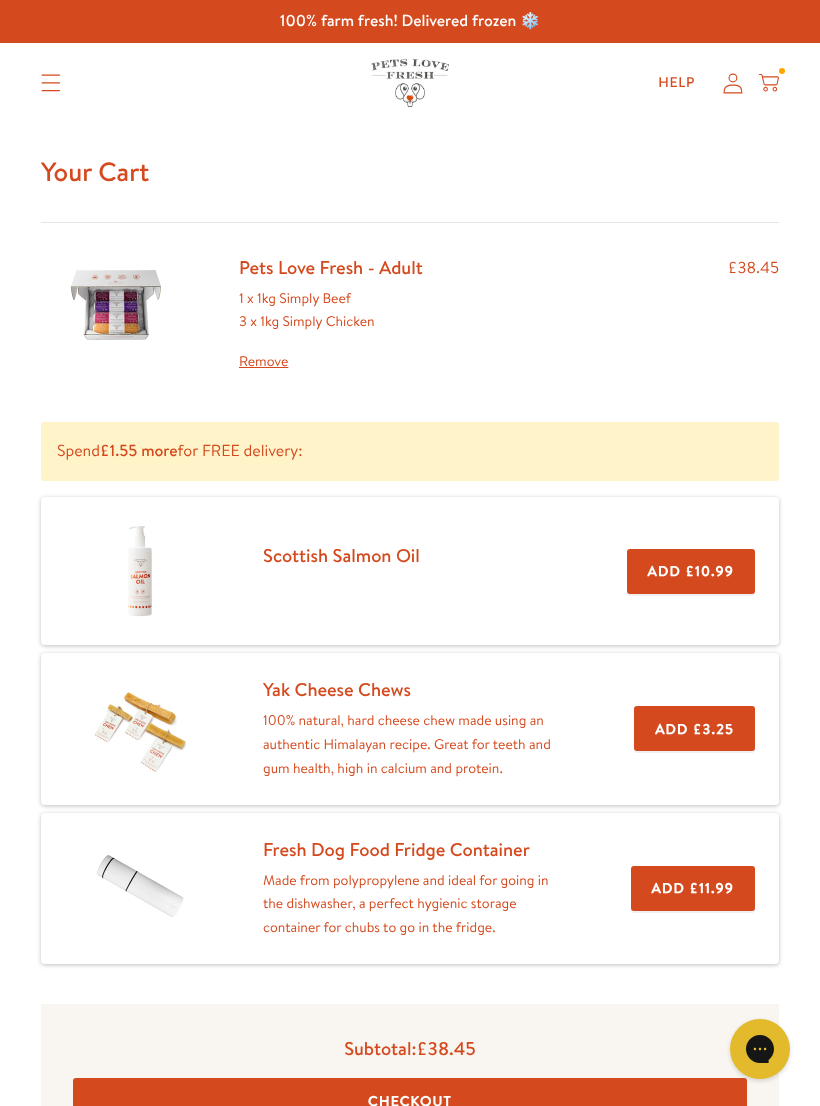 click on "Add £3.25" at bounding box center [694, 728] 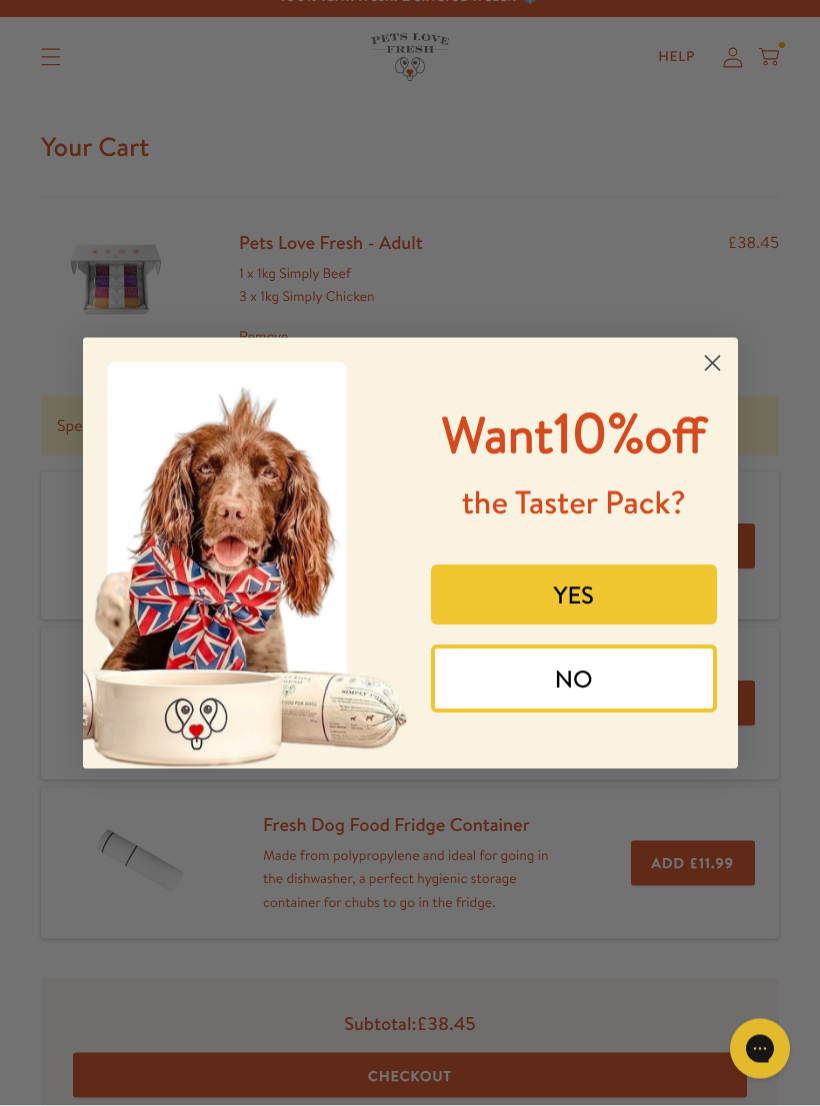 scroll, scrollTop: 26, scrollLeft: 0, axis: vertical 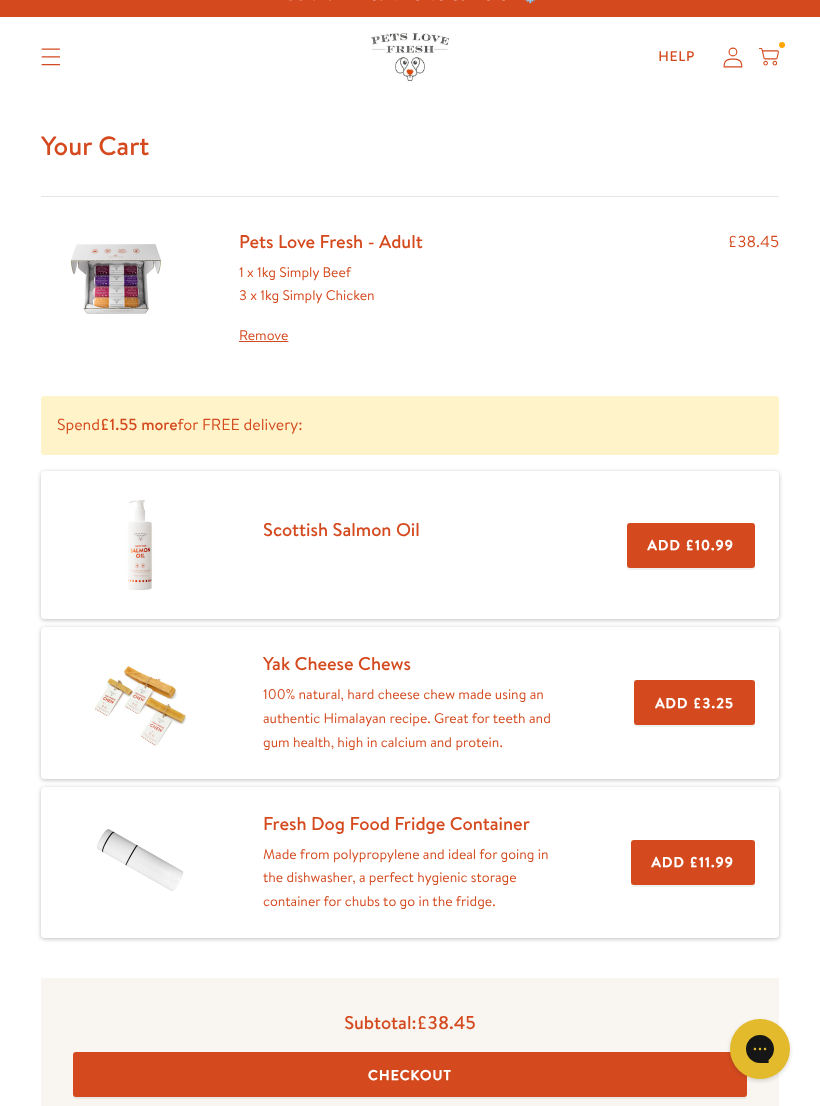 click on "Close dialog Want  10%  off the Taster Pack? YES NO Submit" at bounding box center [410, 553] 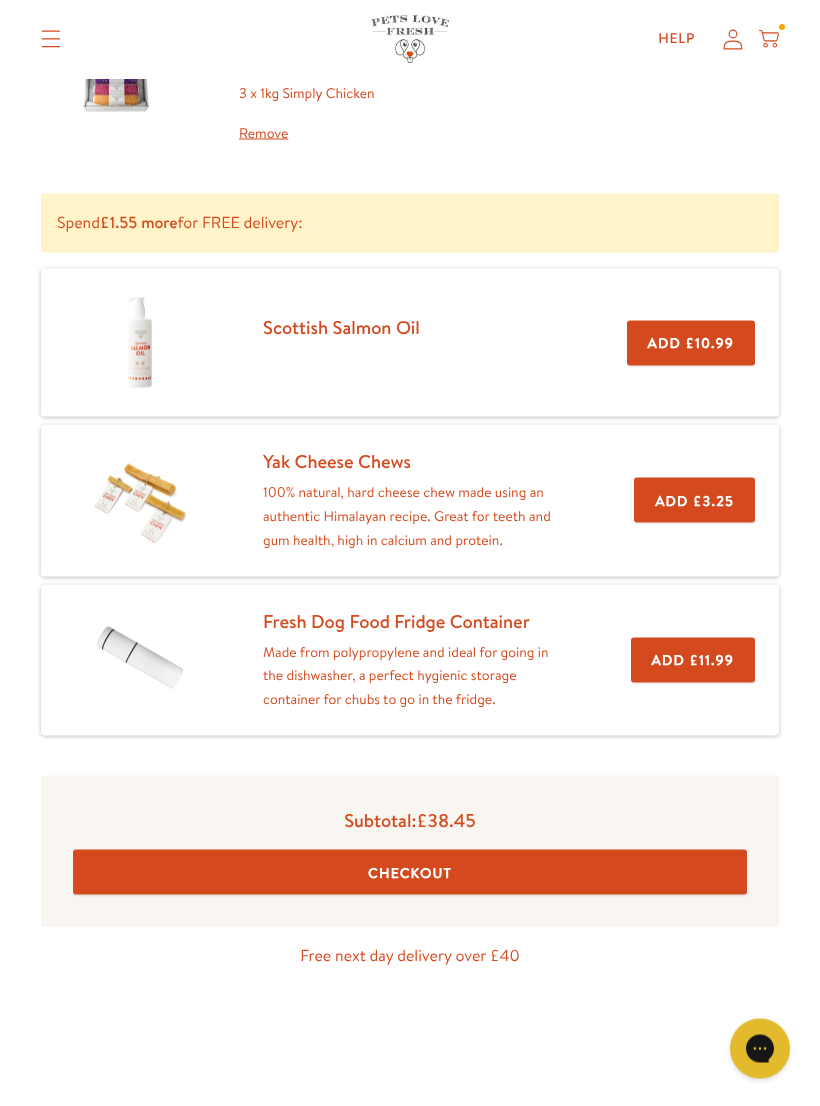 scroll, scrollTop: 235, scrollLeft: 0, axis: vertical 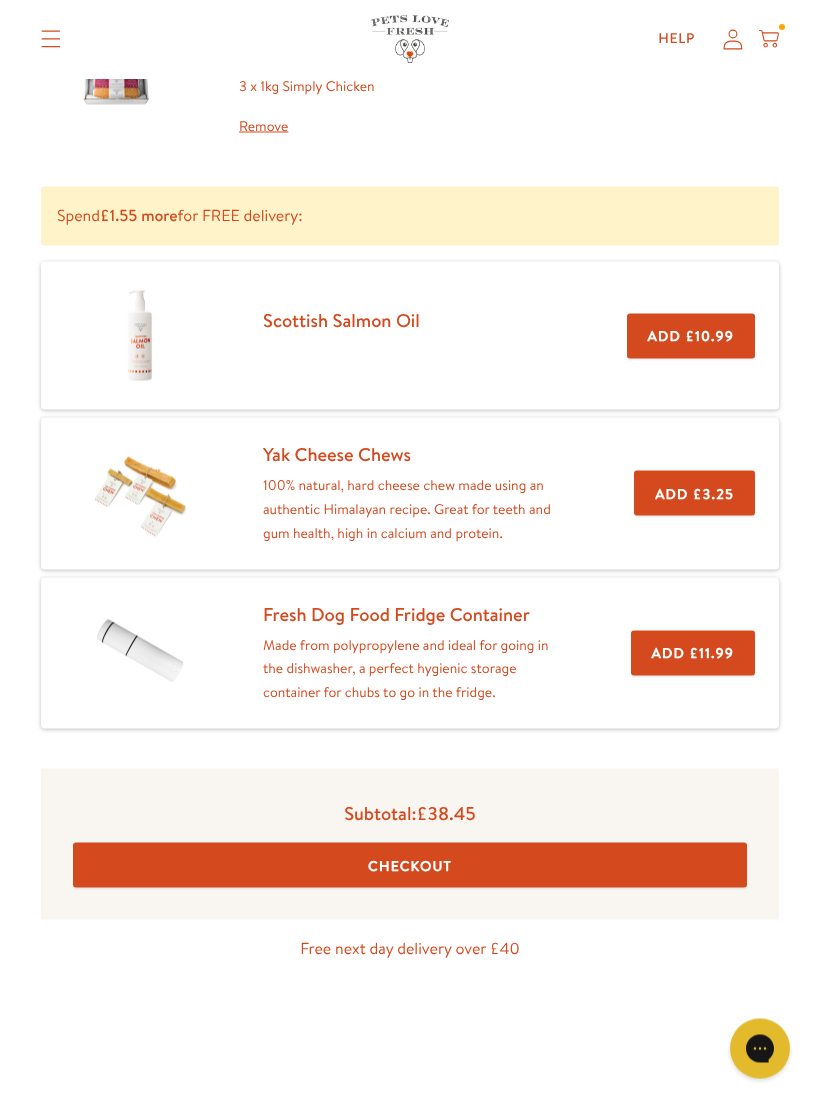 click on "Add £3.25" at bounding box center (694, 493) 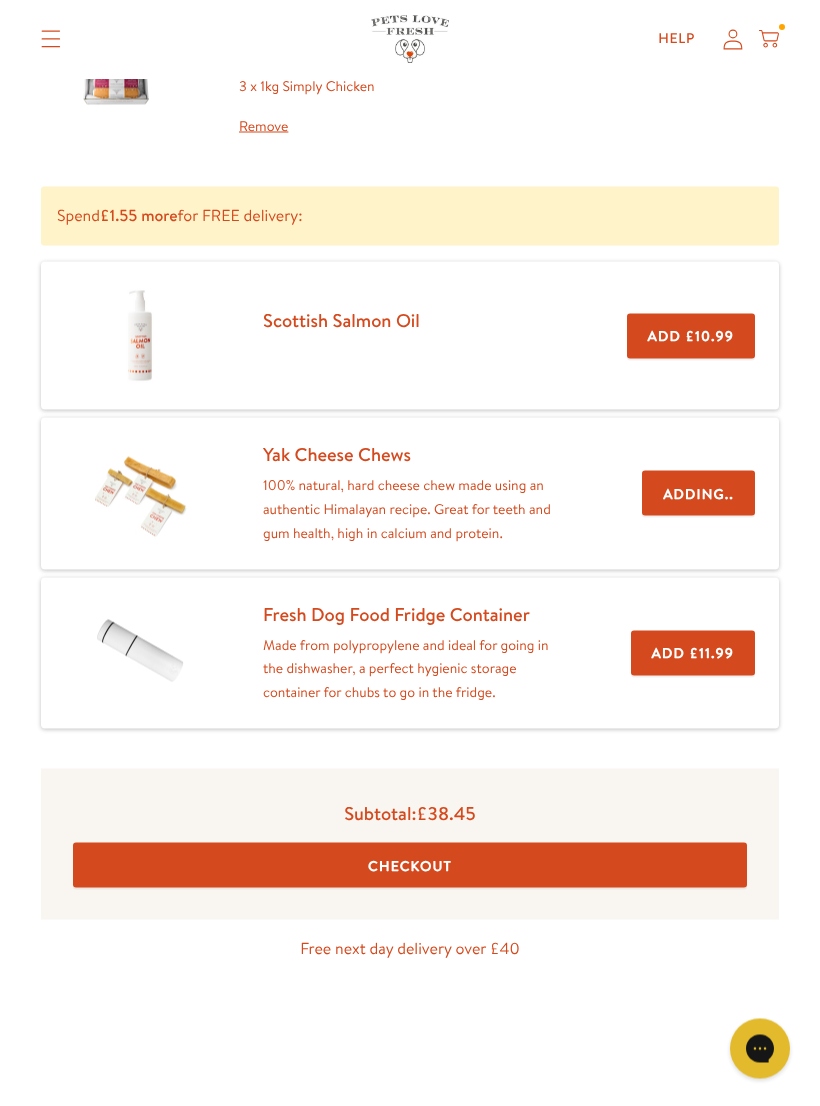 scroll, scrollTop: 236, scrollLeft: 0, axis: vertical 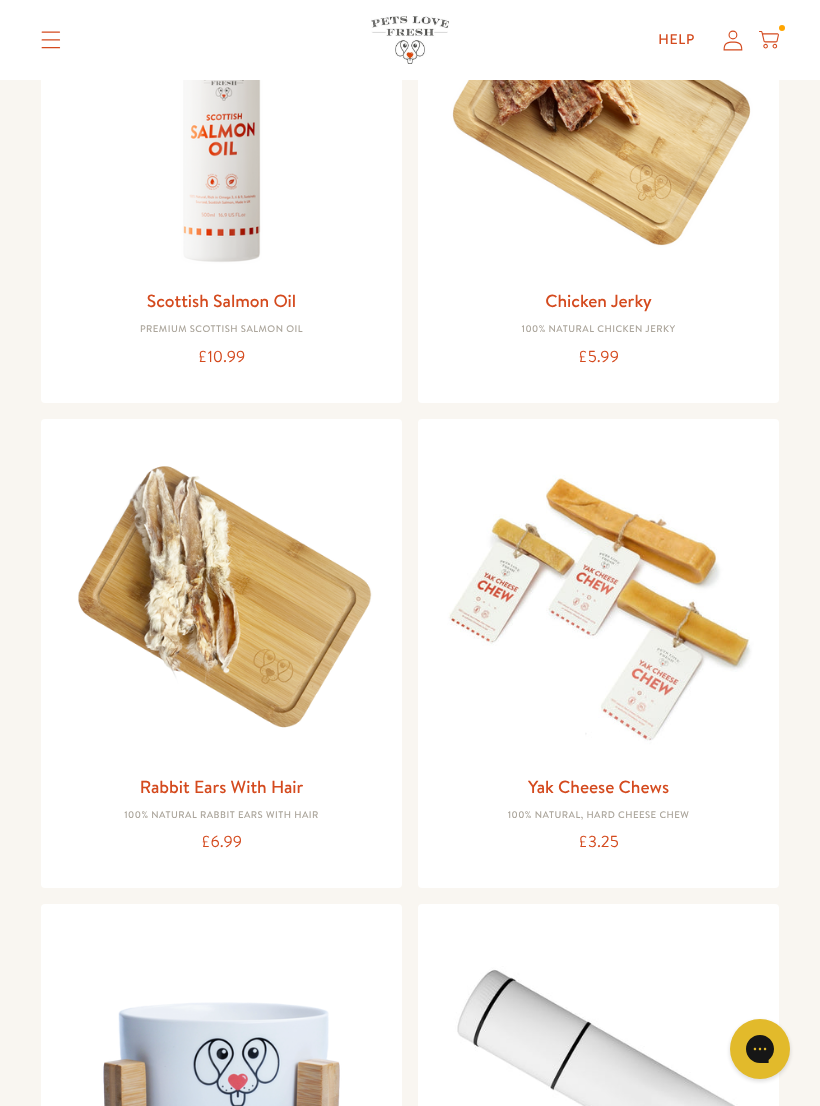 click on "Yak Cheese Chews" at bounding box center (598, 787) 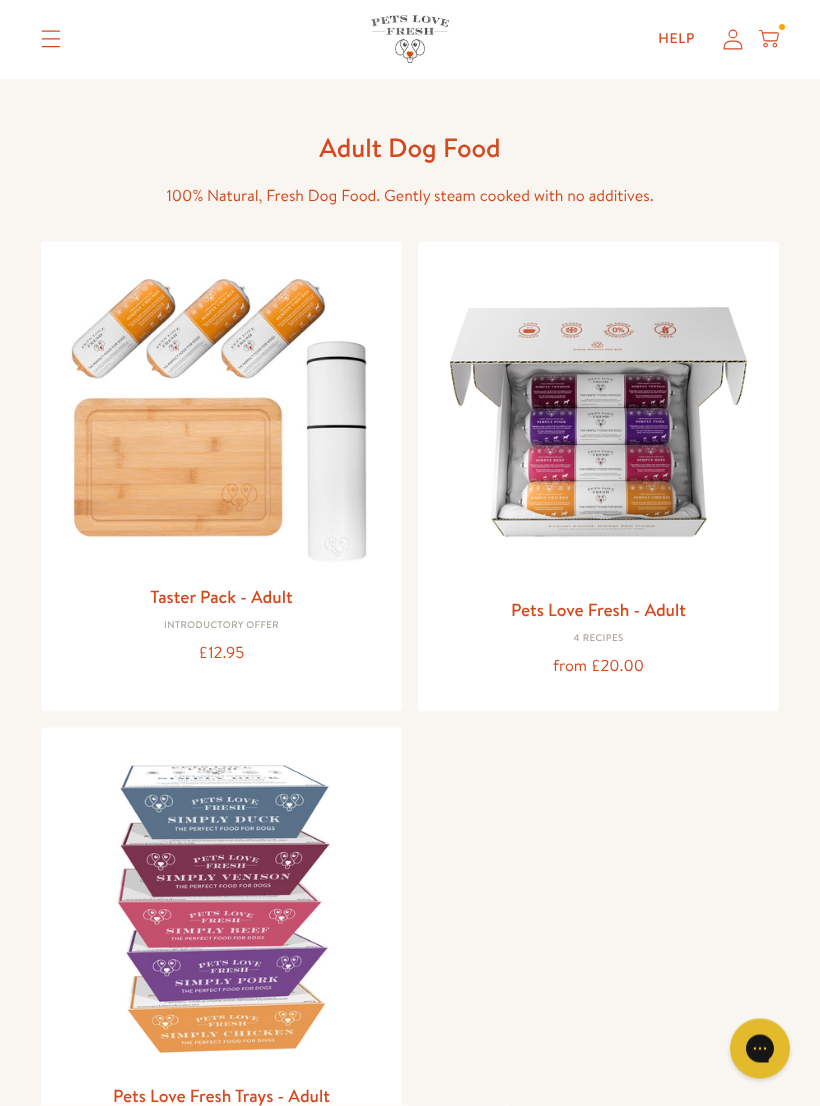 scroll, scrollTop: 0, scrollLeft: 0, axis: both 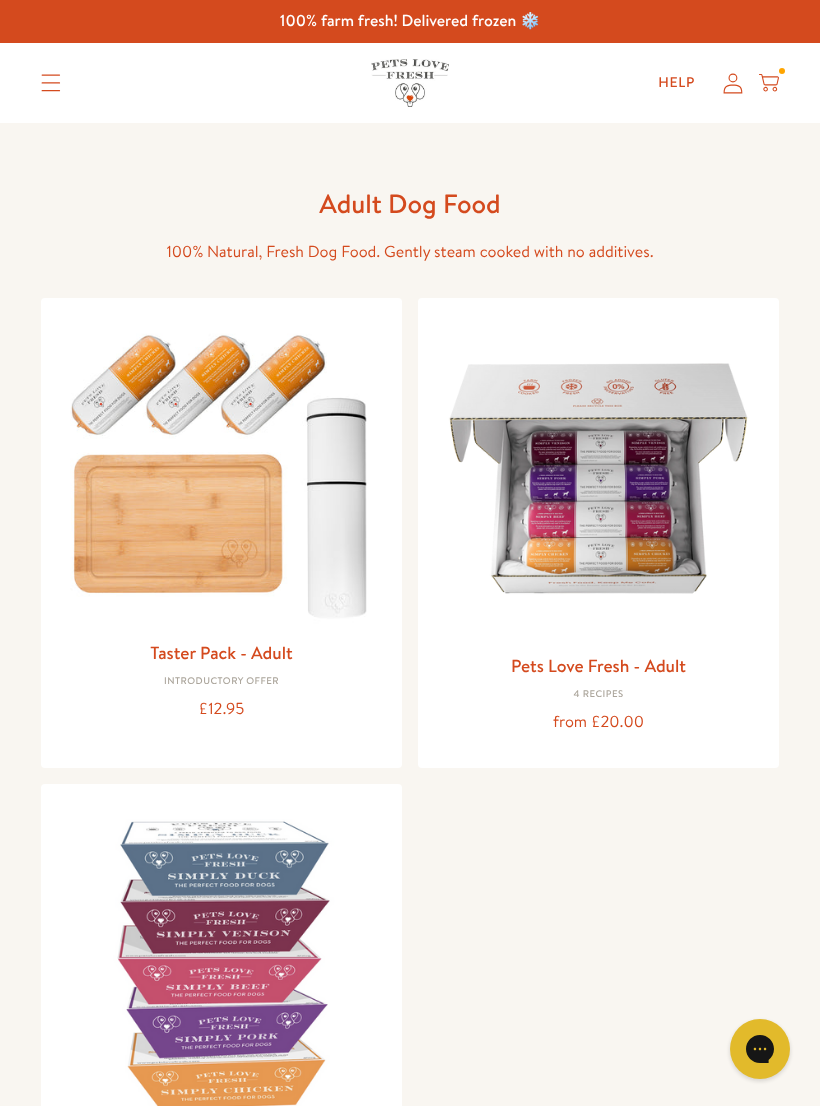 click 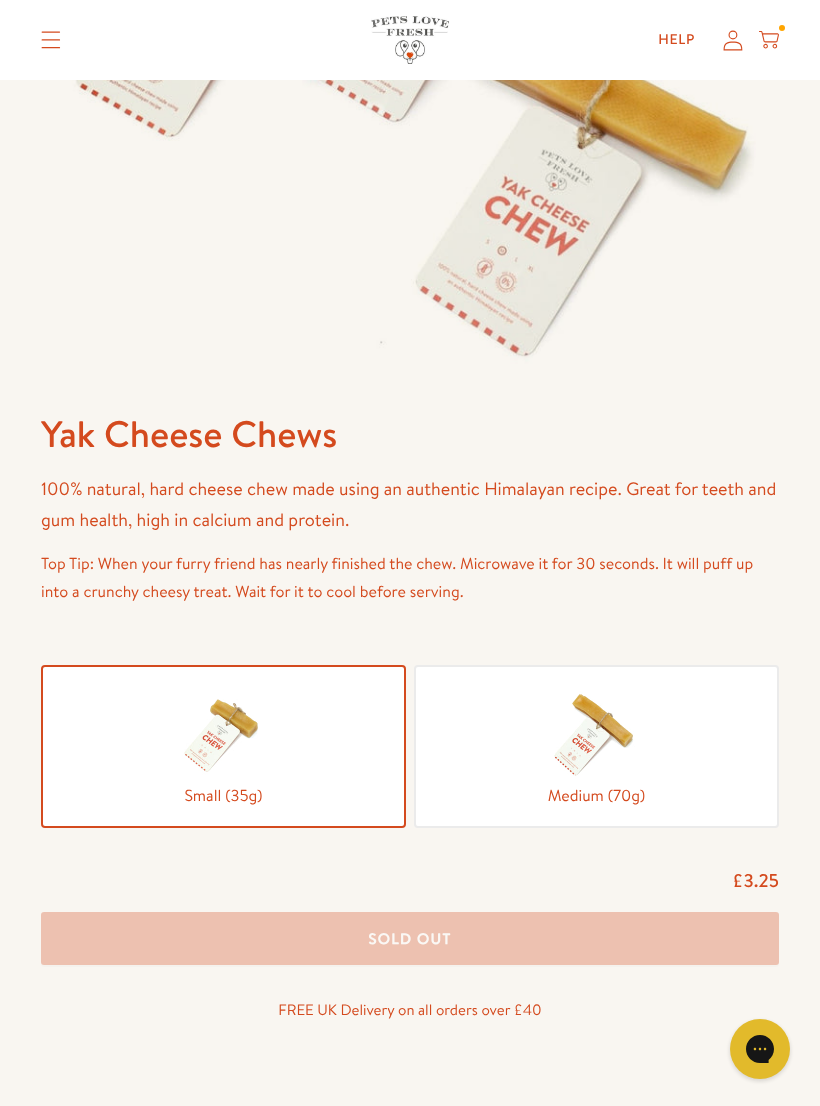 scroll, scrollTop: 453, scrollLeft: 0, axis: vertical 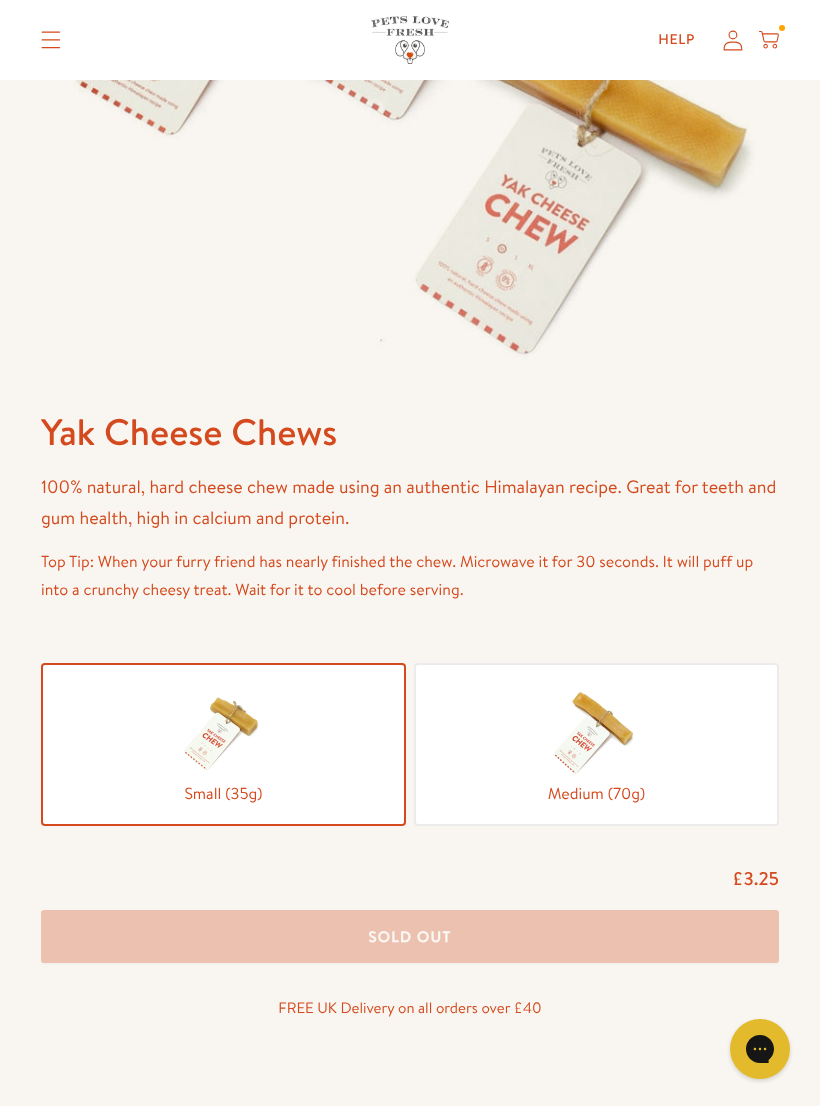 click at bounding box center (596, 731) 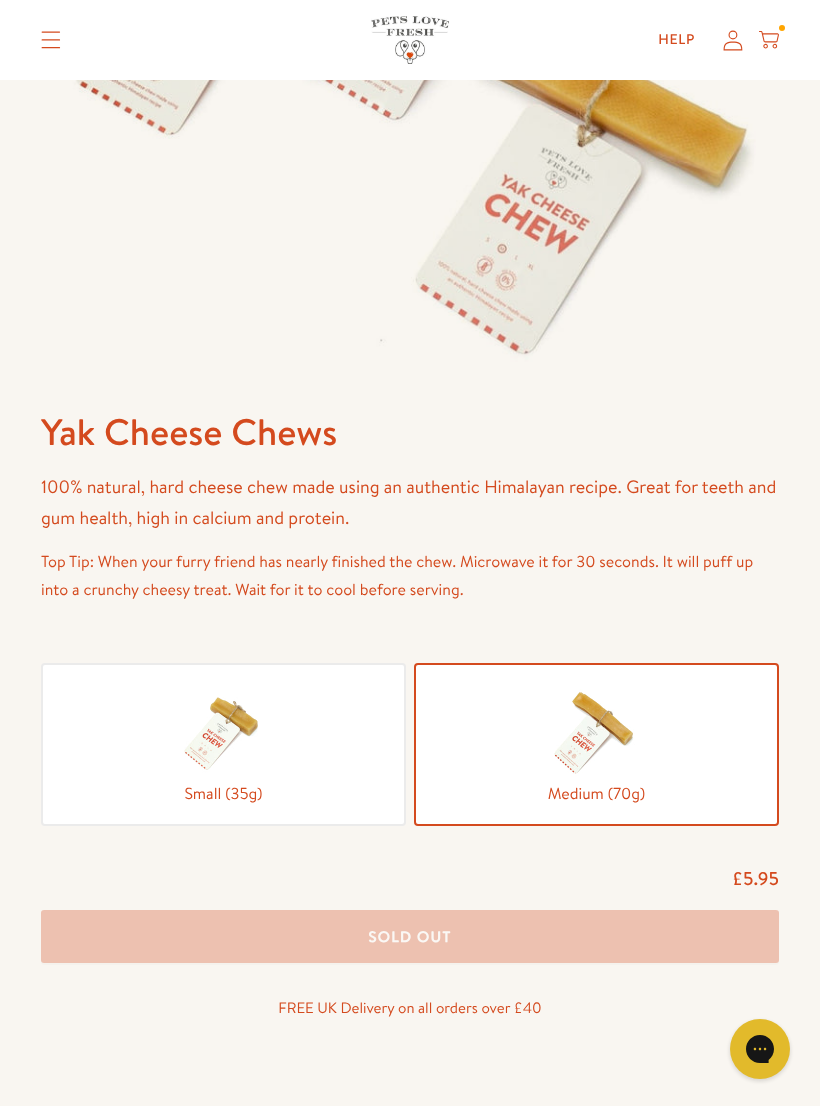 click at bounding box center (597, 731) 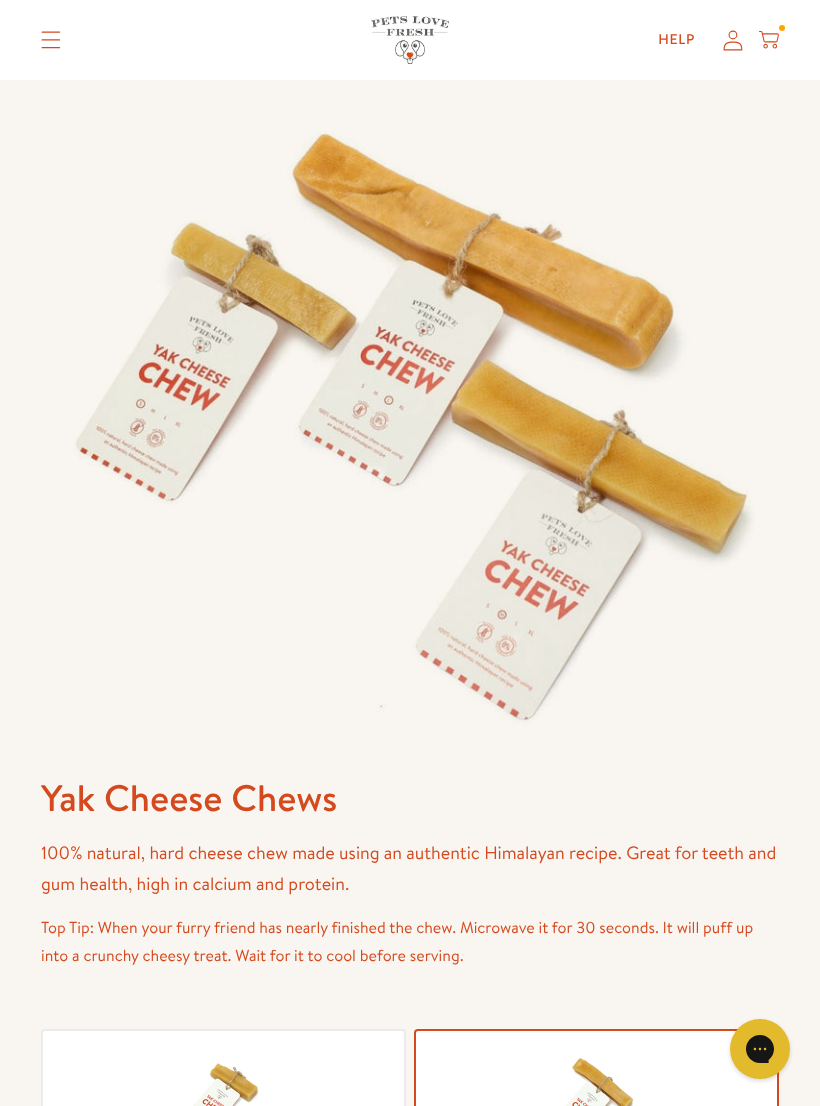 scroll, scrollTop: 0, scrollLeft: 0, axis: both 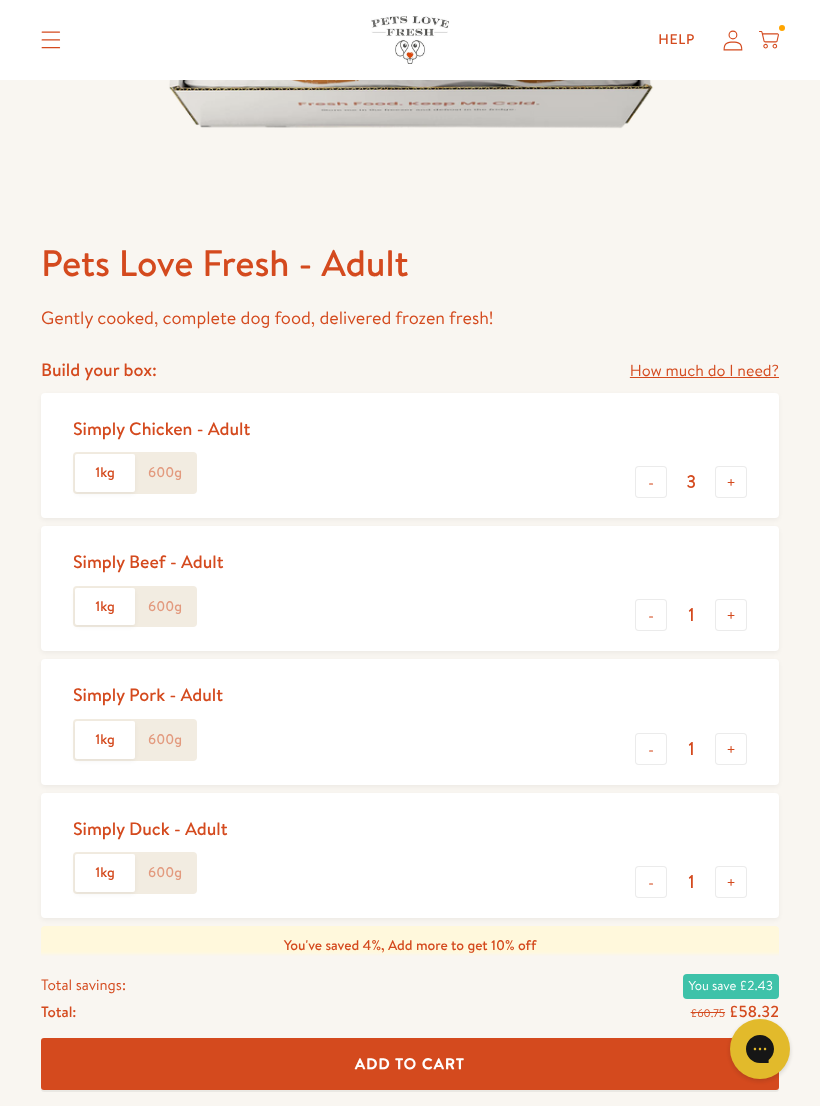 click on "-" at bounding box center (651, 482) 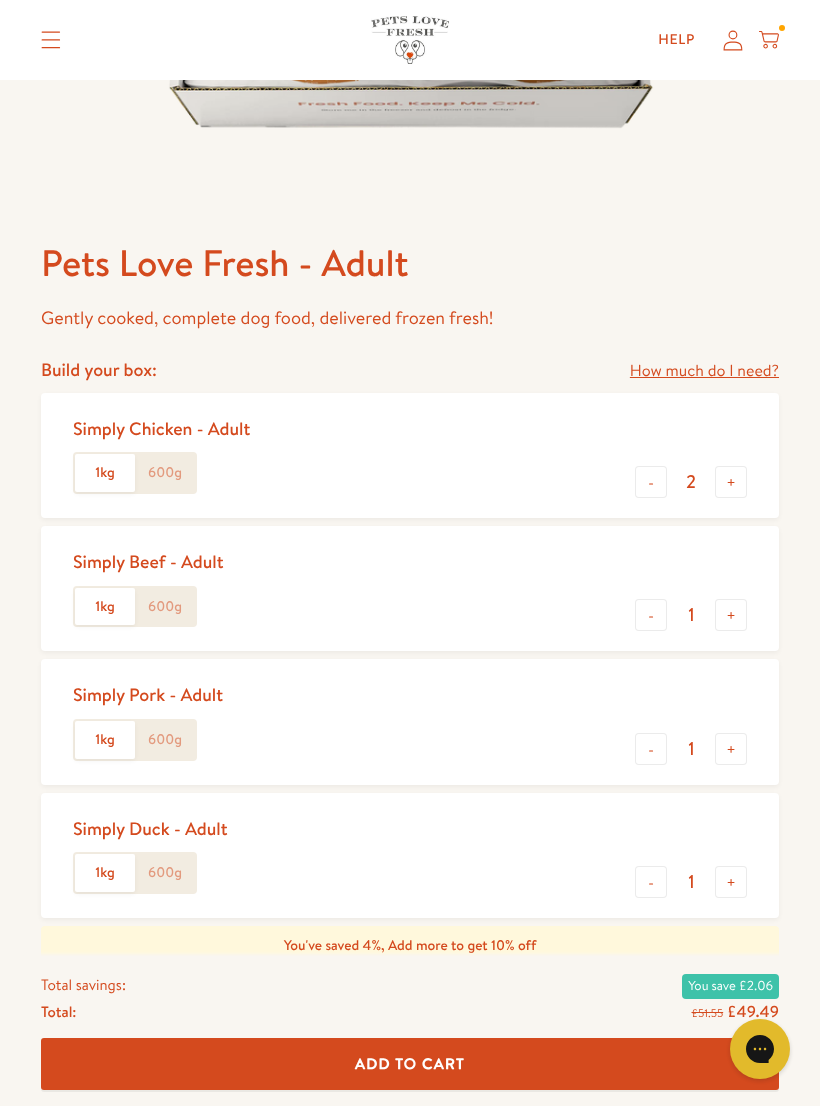 click on "+" at bounding box center [731, 482] 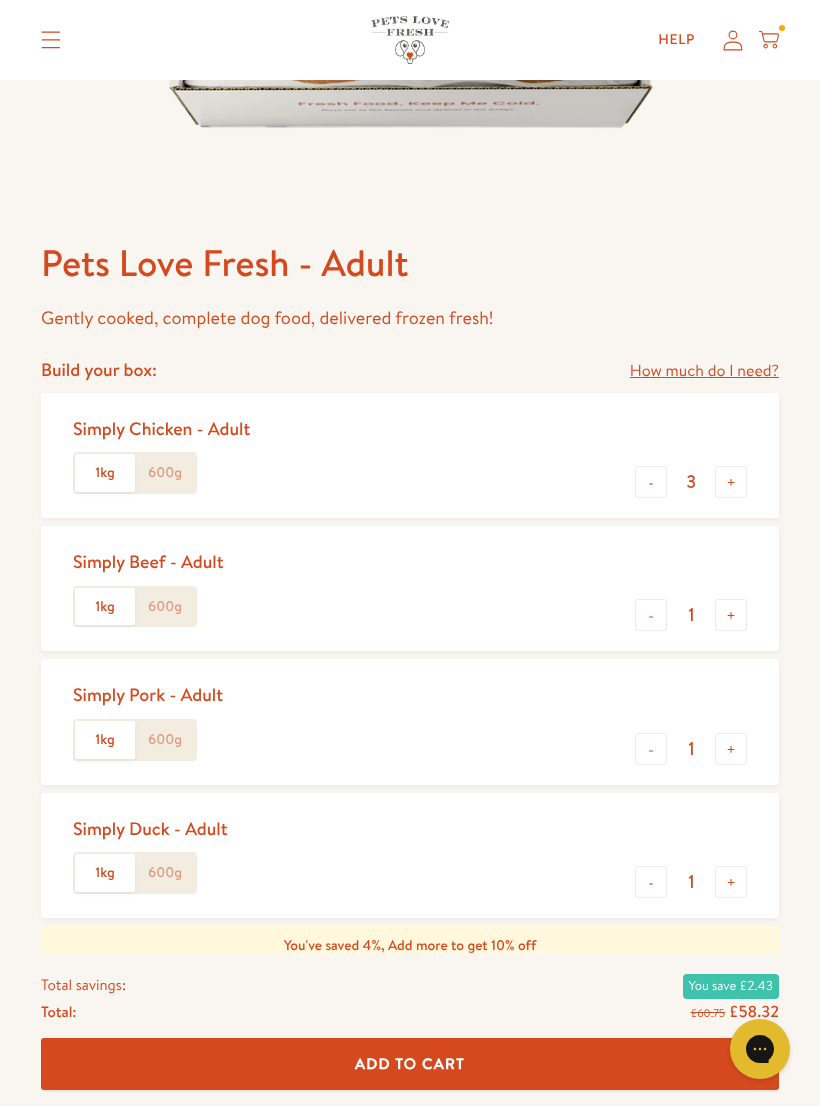 click on "+" at bounding box center (731, 482) 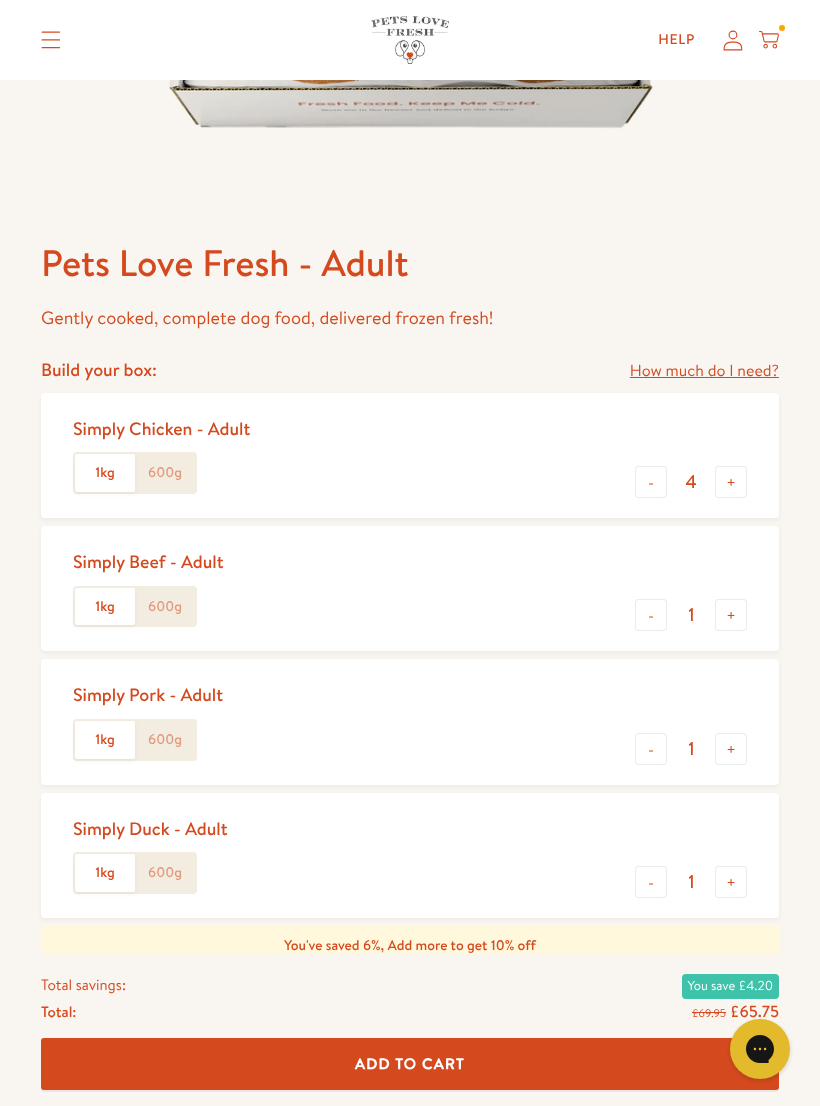 click on "-" at bounding box center (651, 615) 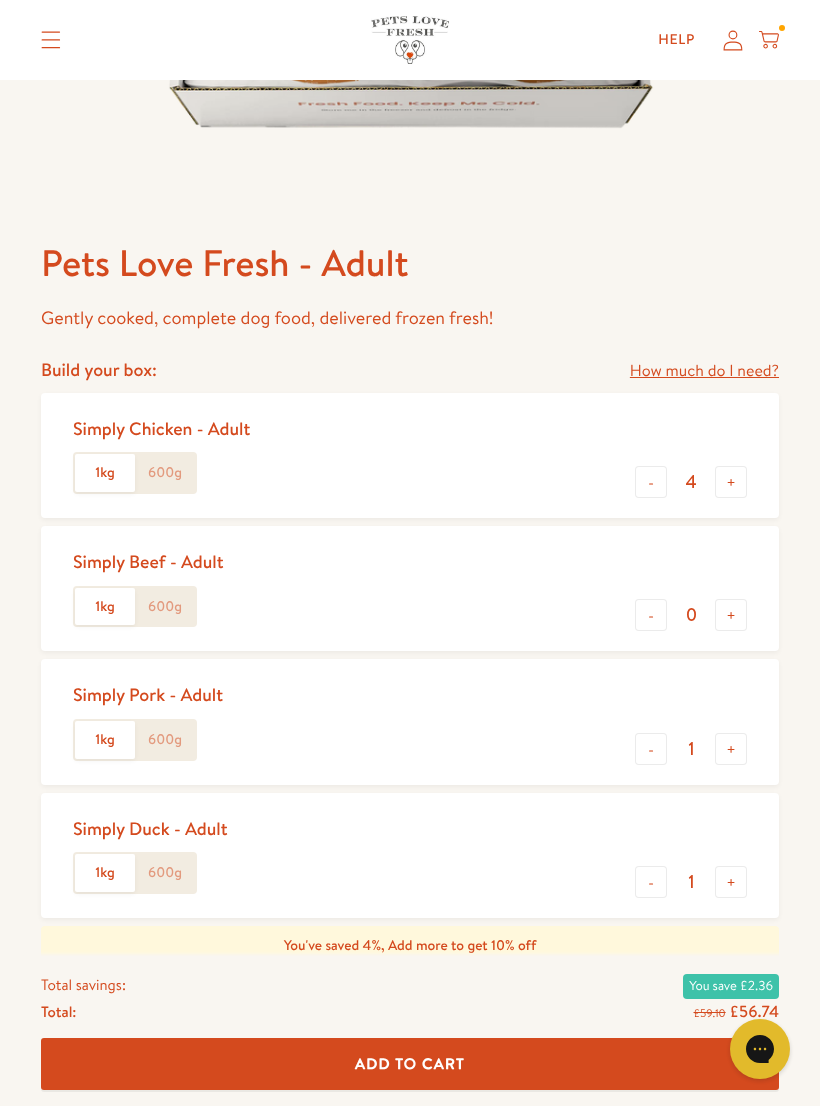 click on "Add To Cart" at bounding box center (410, 1064) 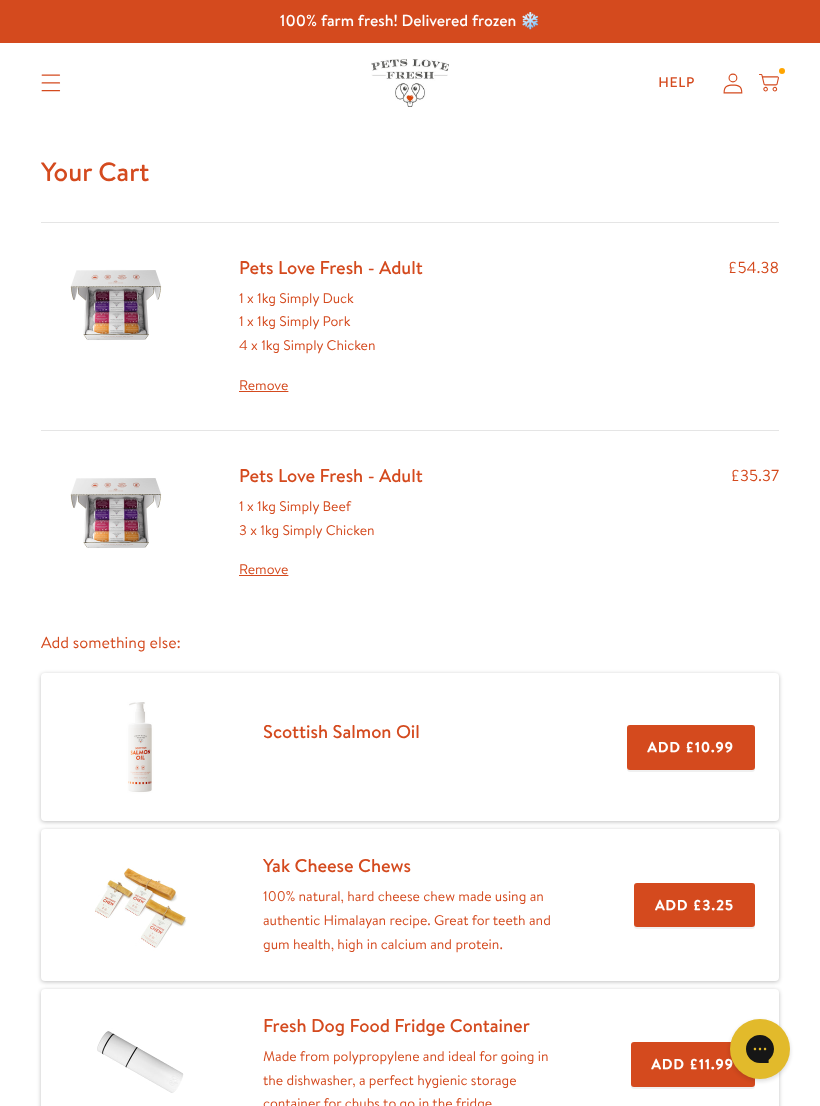 scroll, scrollTop: 0, scrollLeft: 0, axis: both 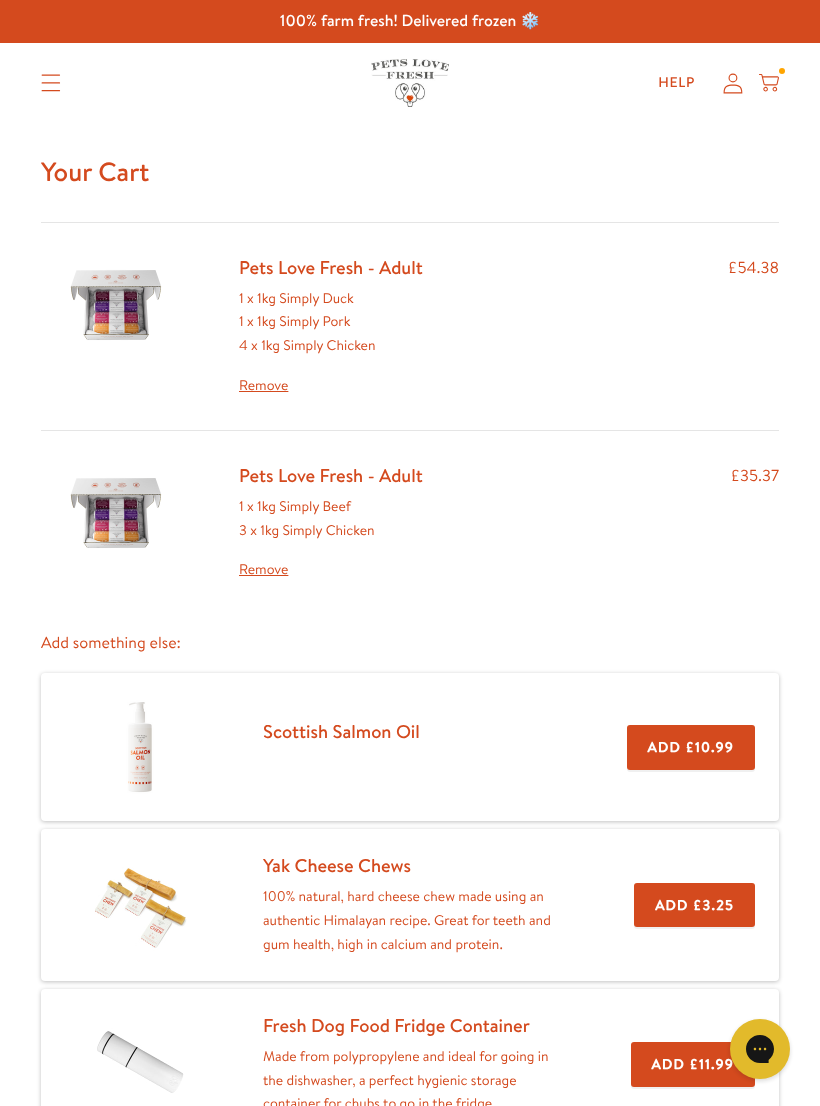 click on "Remove" at bounding box center (331, 386) 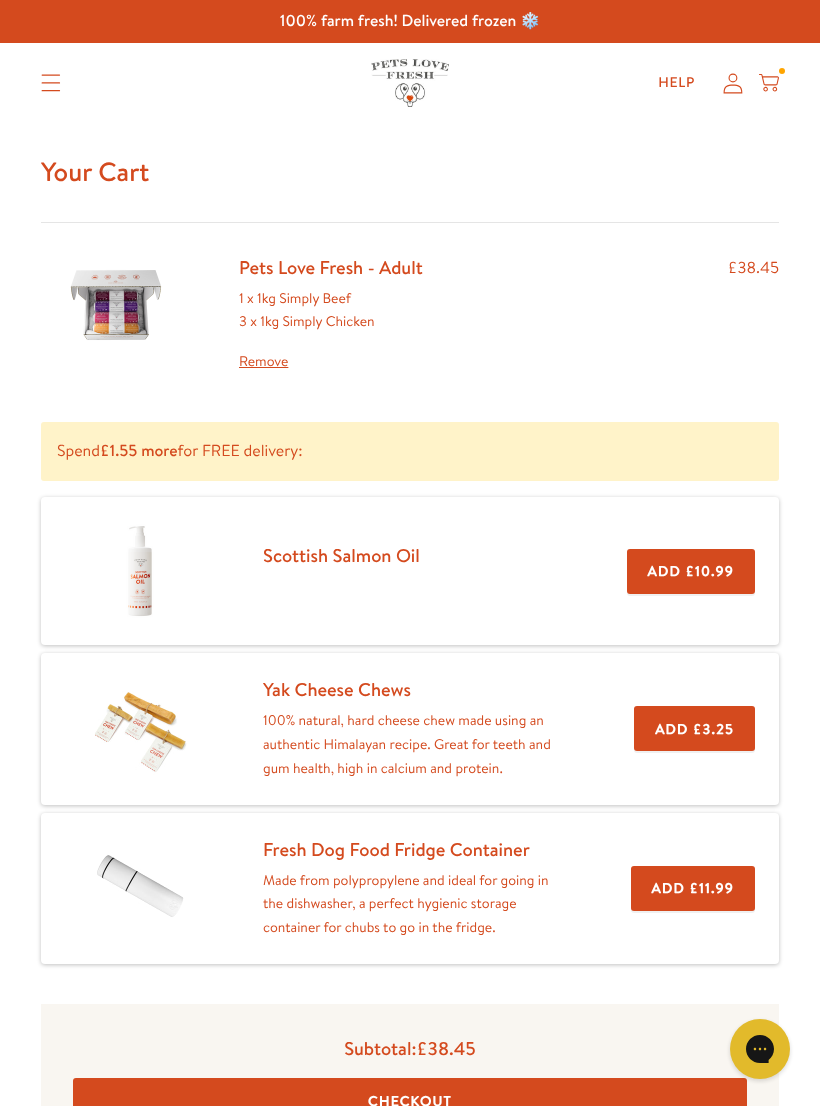 scroll, scrollTop: 0, scrollLeft: 0, axis: both 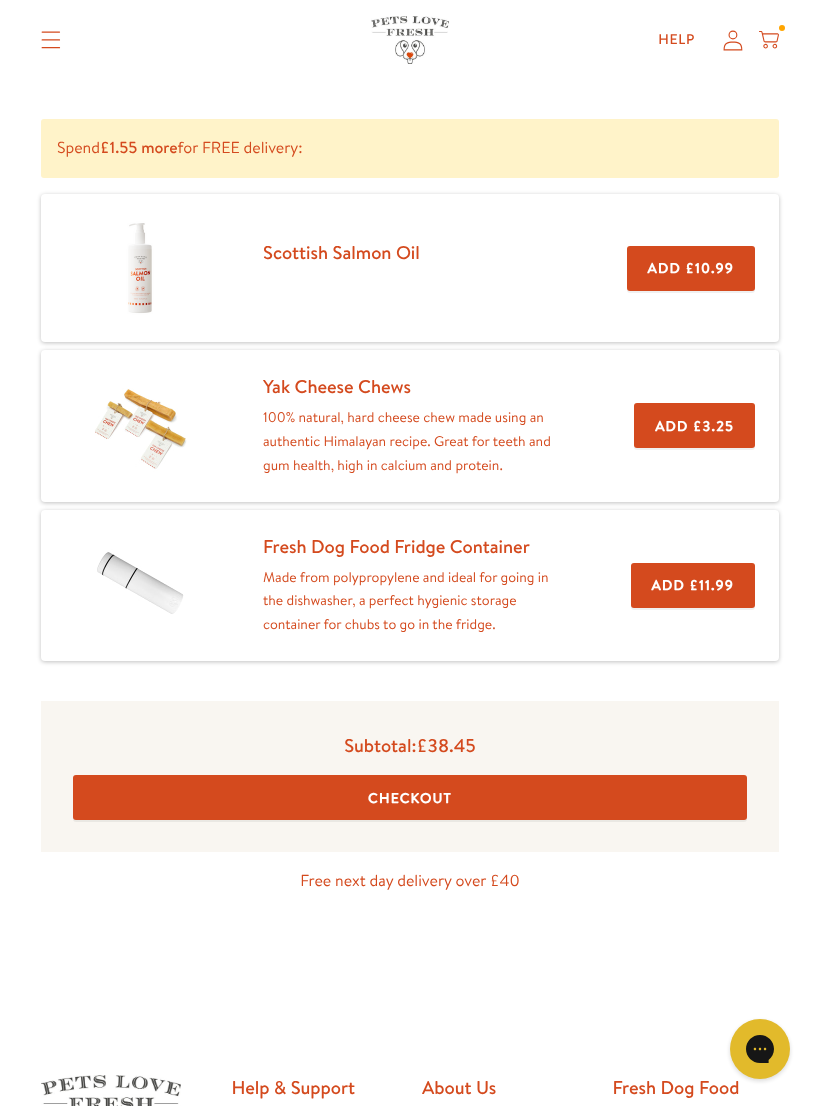 click on "Checkout" at bounding box center (410, 797) 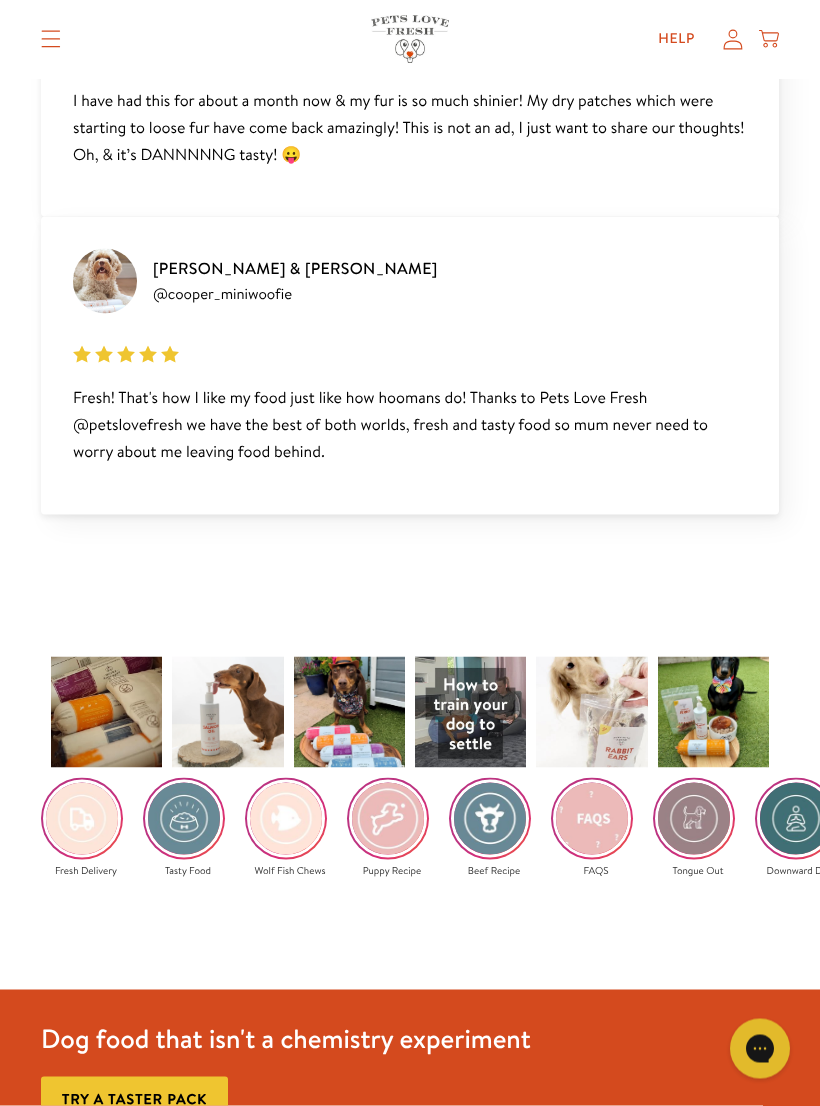 scroll, scrollTop: 3283, scrollLeft: 0, axis: vertical 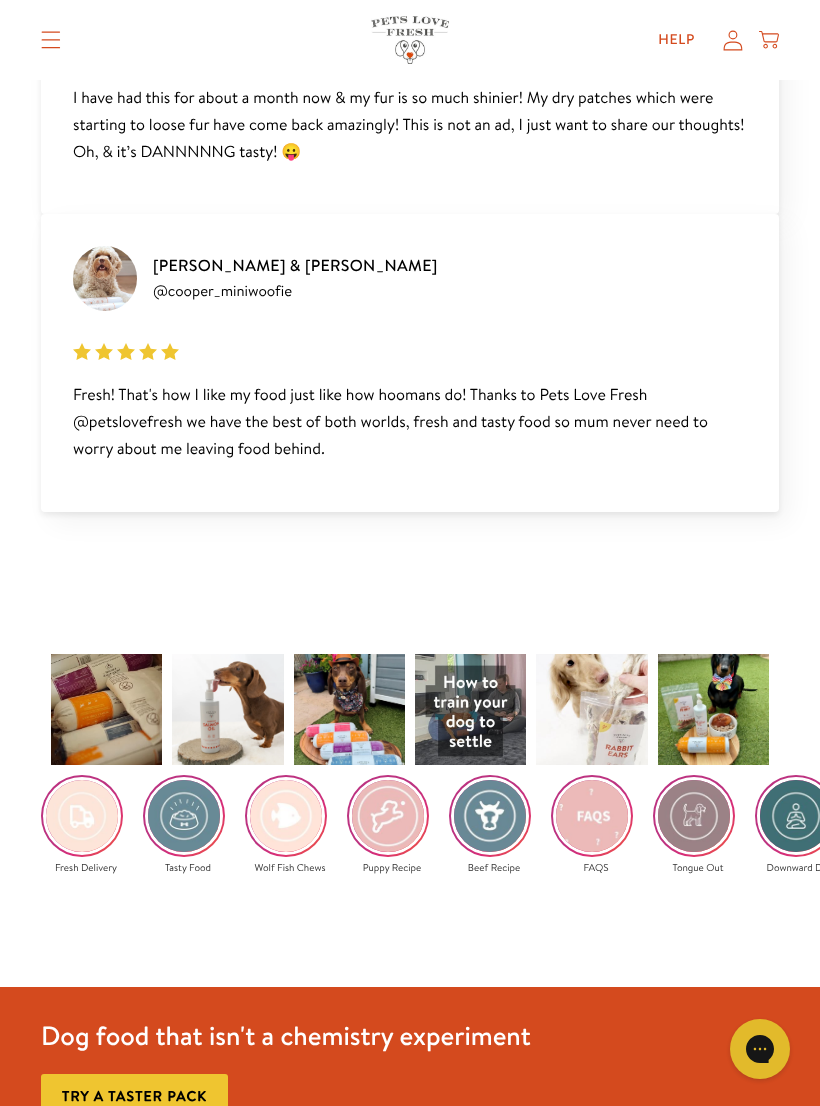 click at bounding box center [592, 816] 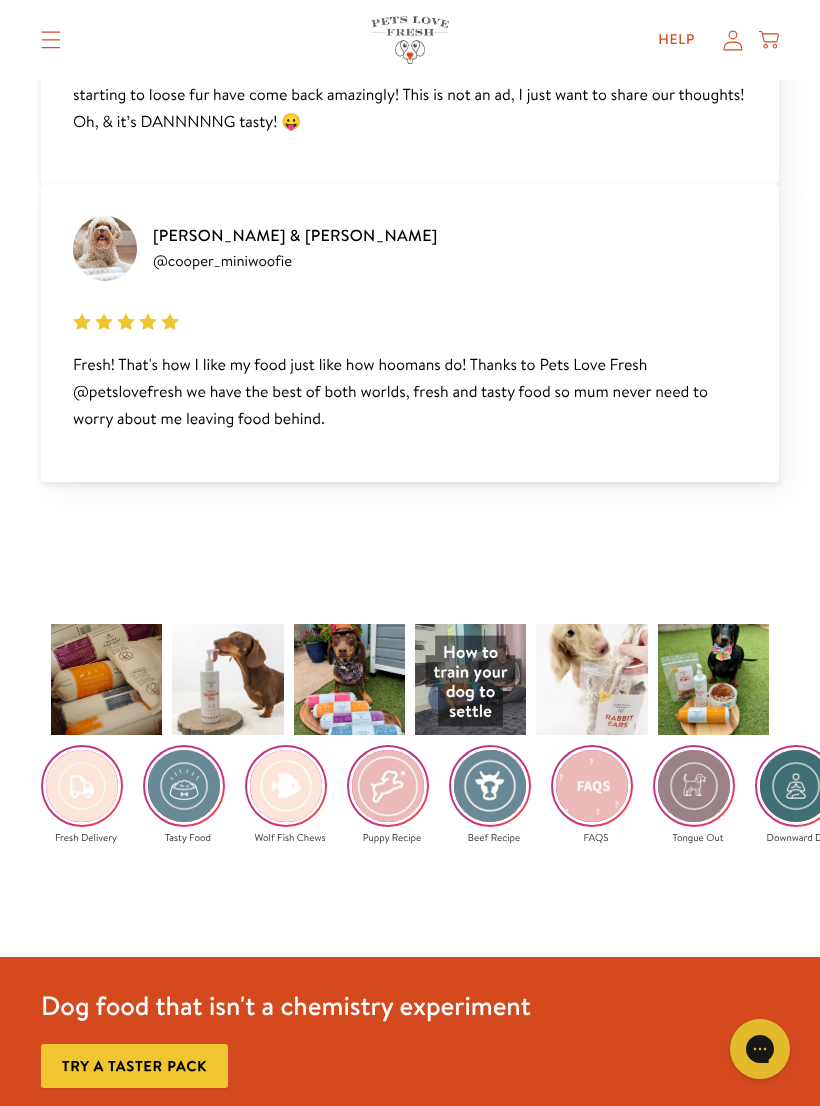 scroll, scrollTop: 3315, scrollLeft: 0, axis: vertical 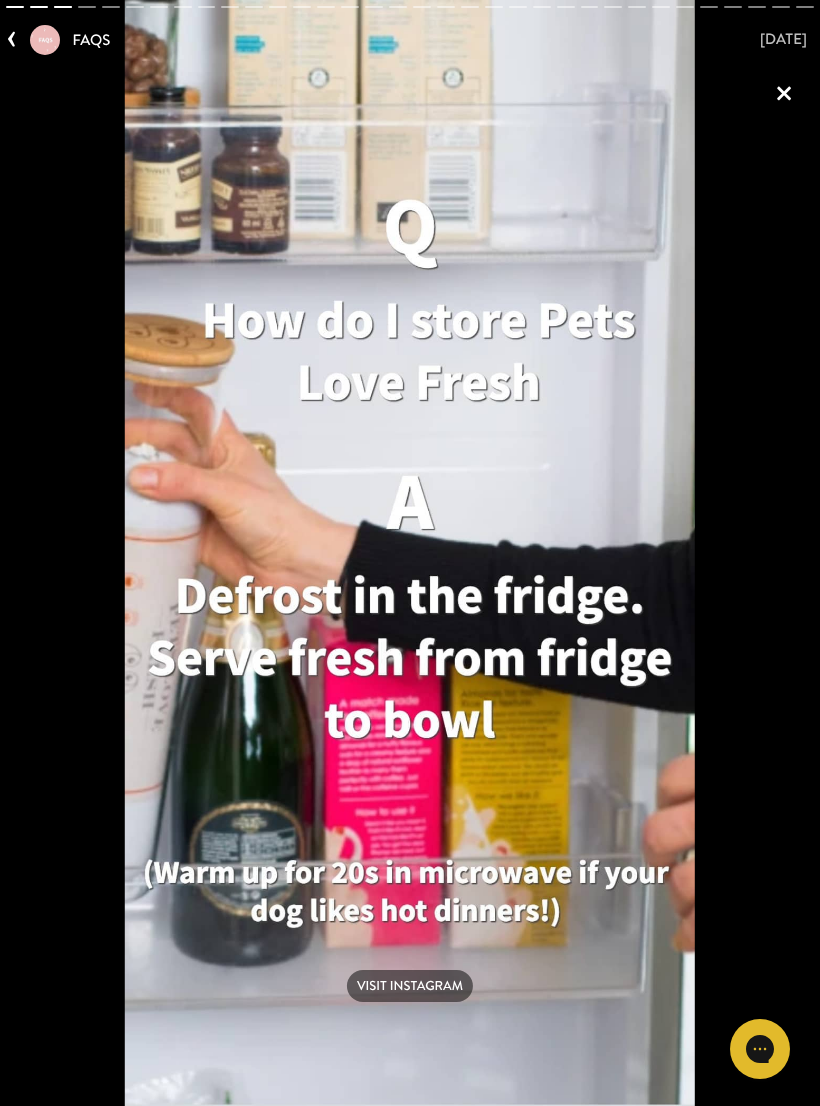 click on "‹" at bounding box center [18, 37] 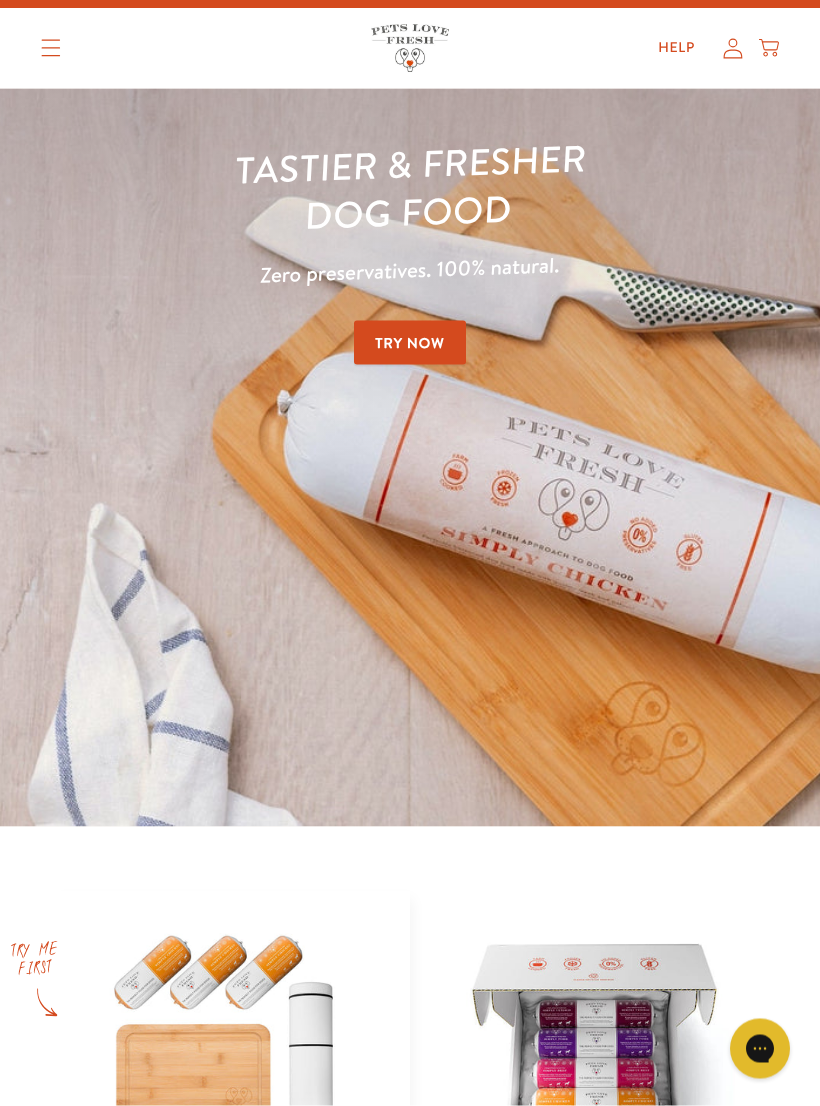 scroll, scrollTop: 0, scrollLeft: 0, axis: both 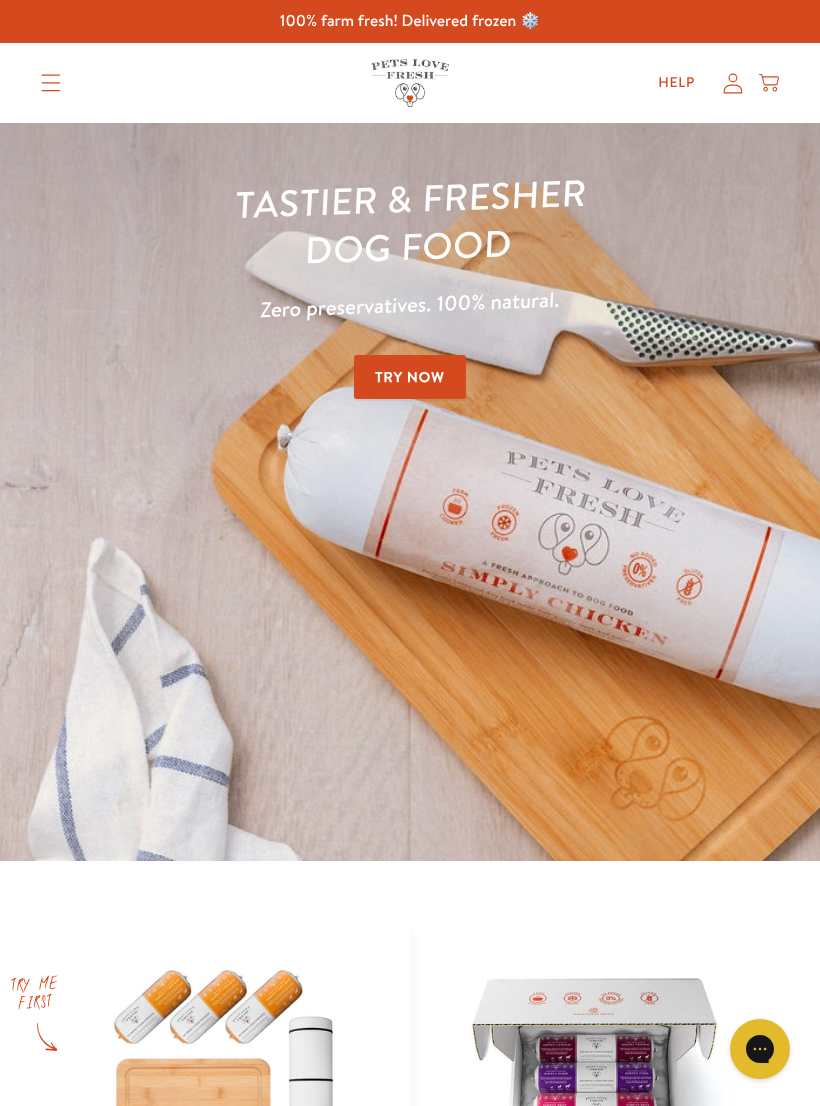 click on "Help" at bounding box center (676, 83) 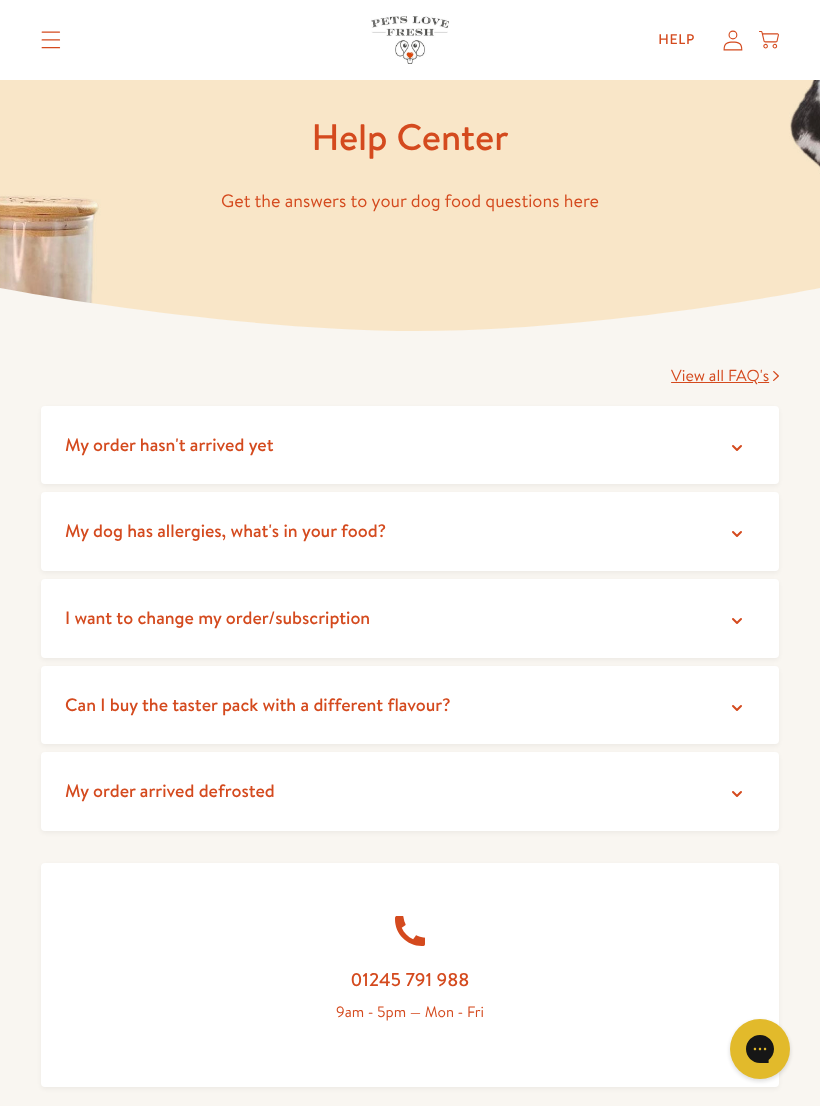 scroll, scrollTop: 0, scrollLeft: 0, axis: both 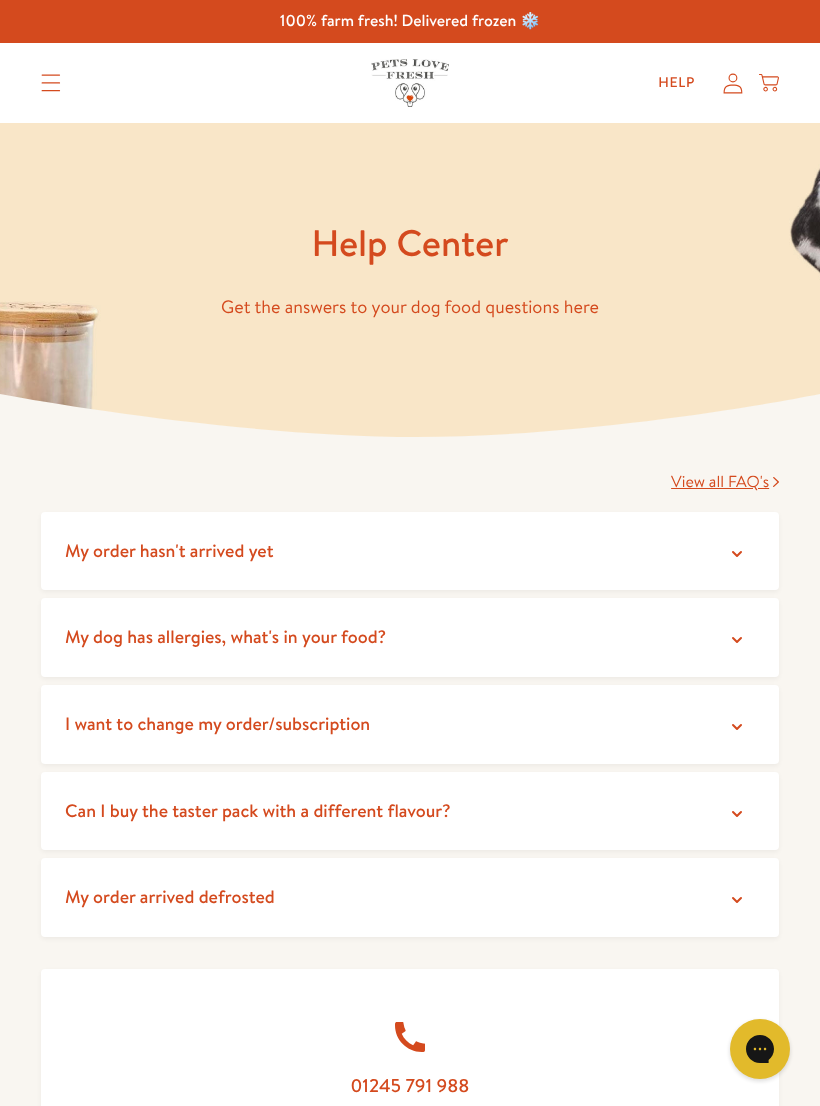 click 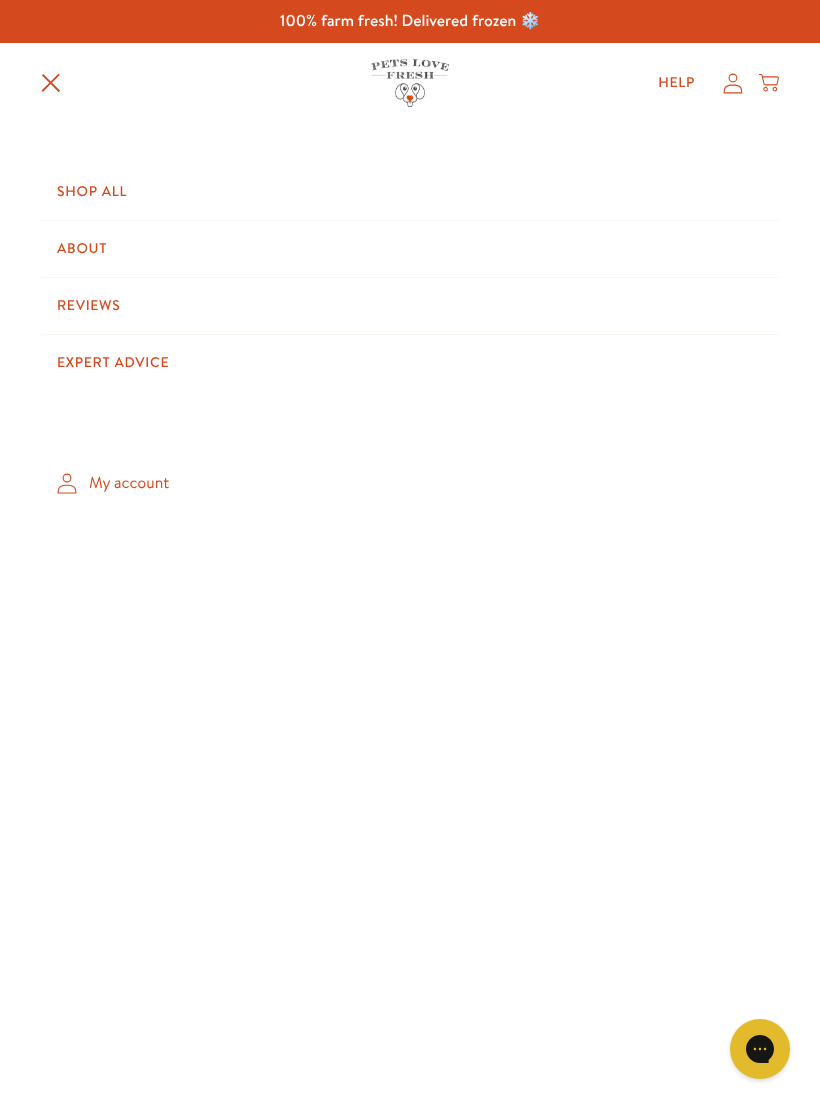 click on "Shop All" at bounding box center [410, 192] 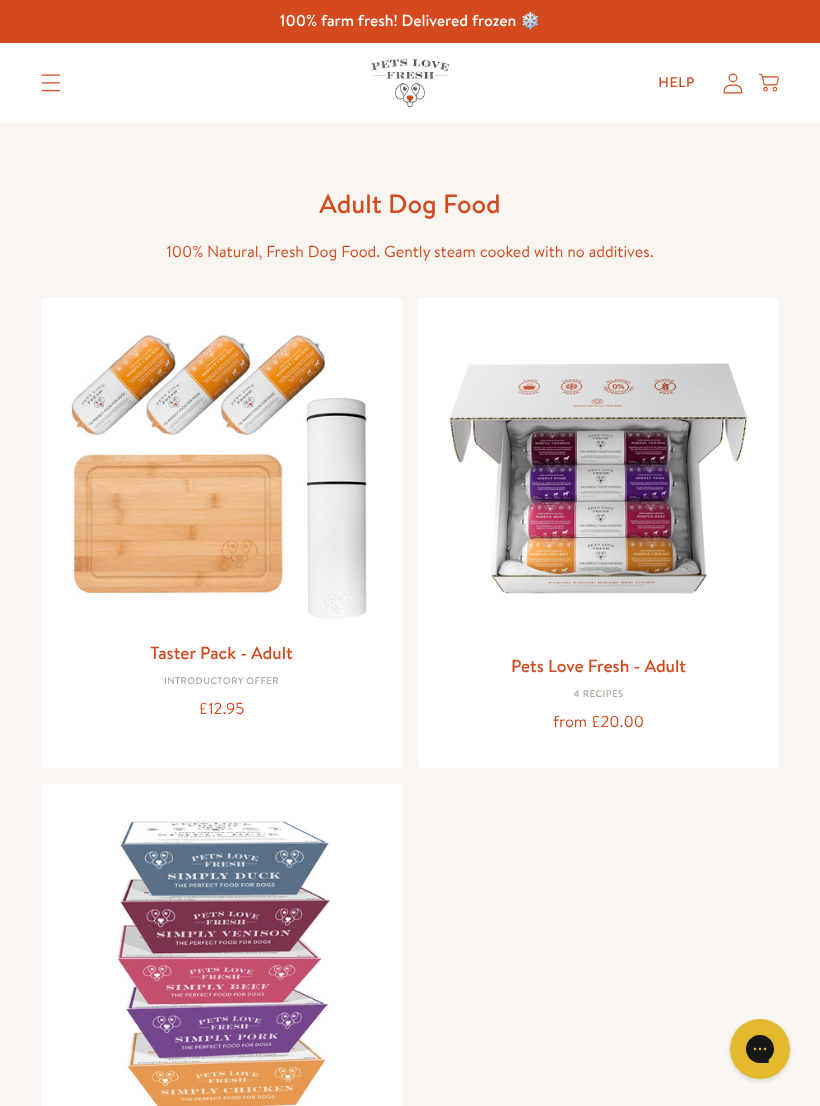 scroll, scrollTop: 0, scrollLeft: 0, axis: both 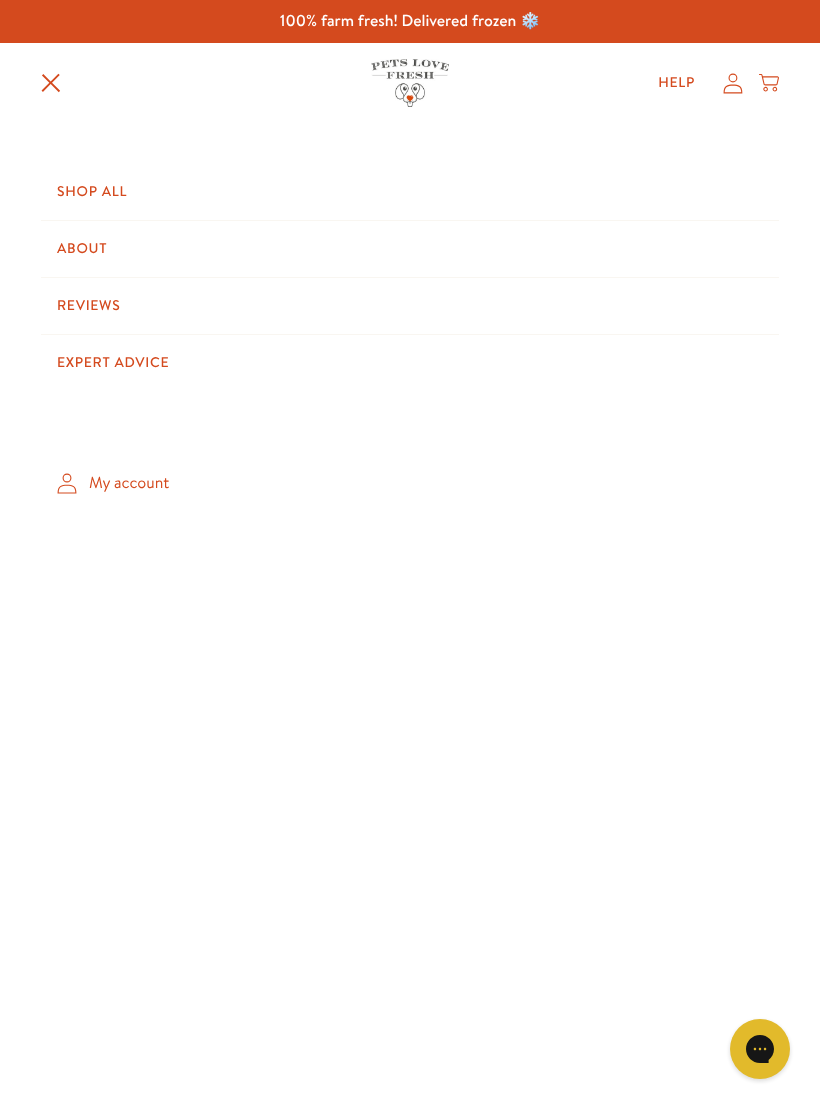 click on "Expert Advice" at bounding box center [410, 363] 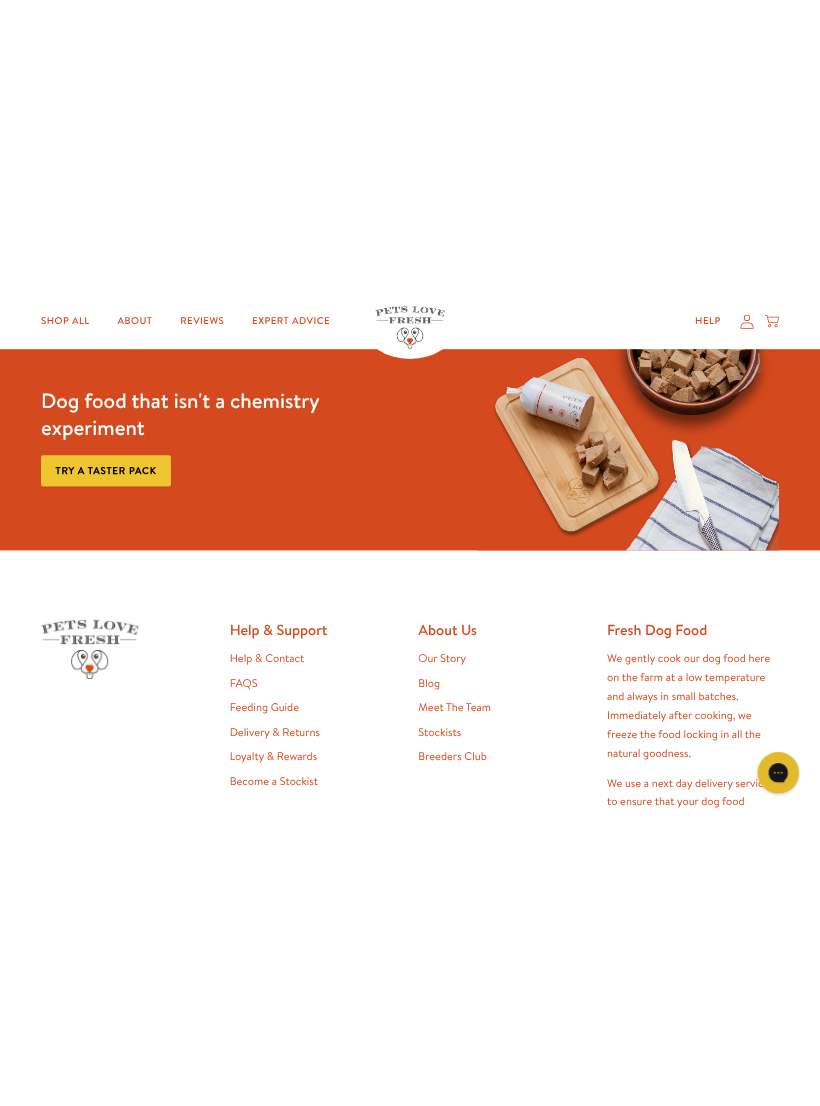 scroll, scrollTop: 4091, scrollLeft: 0, axis: vertical 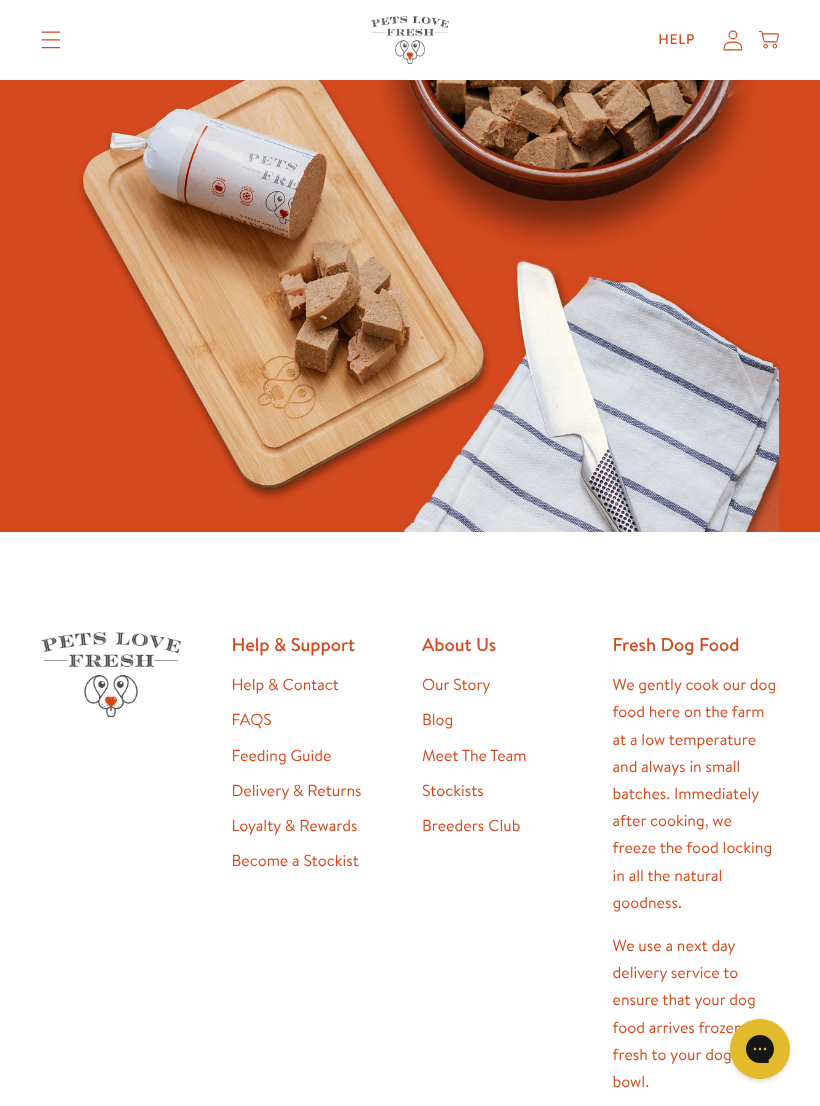 click on "Feeding Guide" at bounding box center [282, 756] 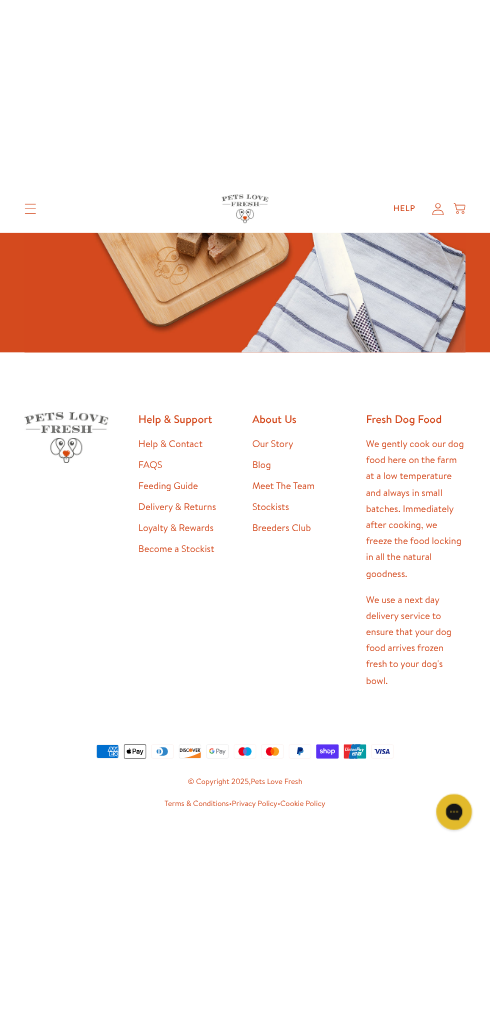 scroll, scrollTop: 1844, scrollLeft: 0, axis: vertical 